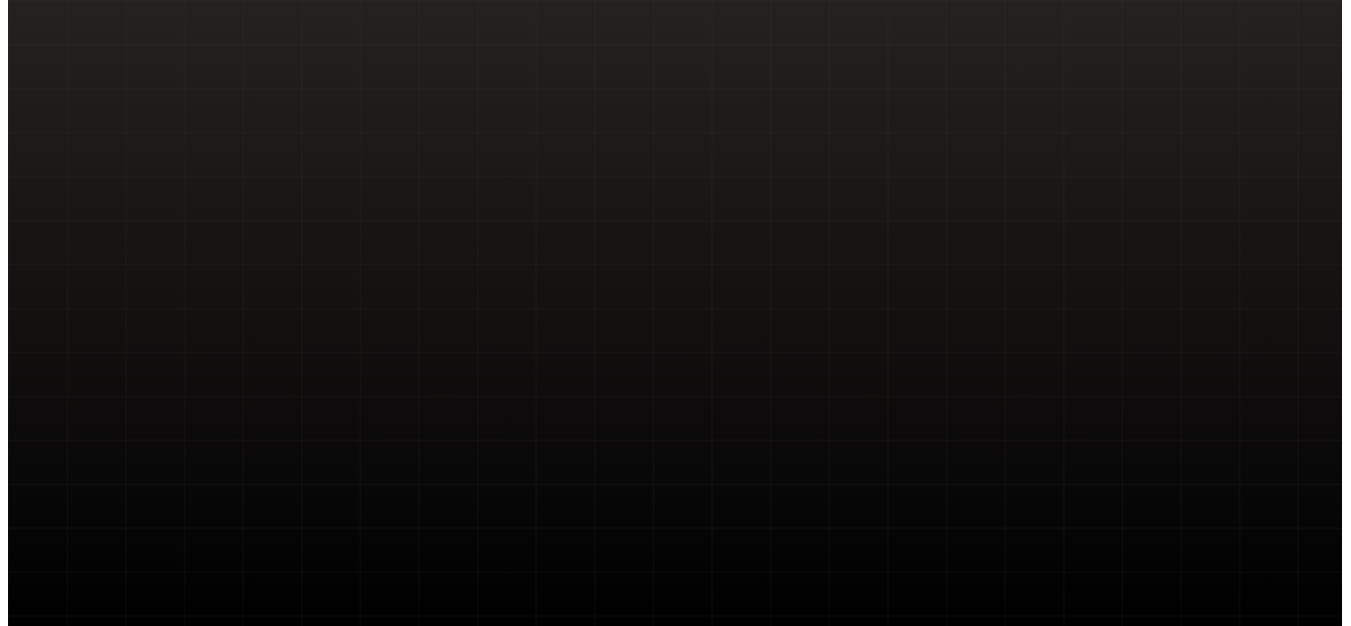 scroll, scrollTop: 0, scrollLeft: 0, axis: both 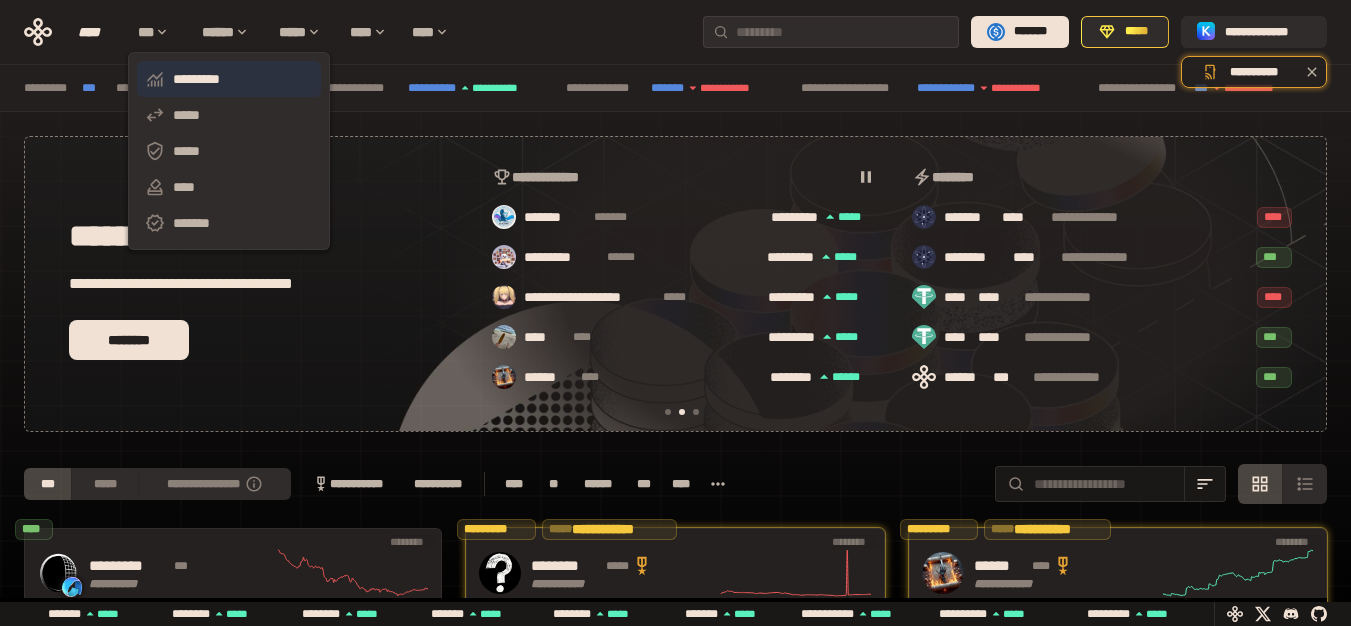 click on "*********" at bounding box center (229, 79) 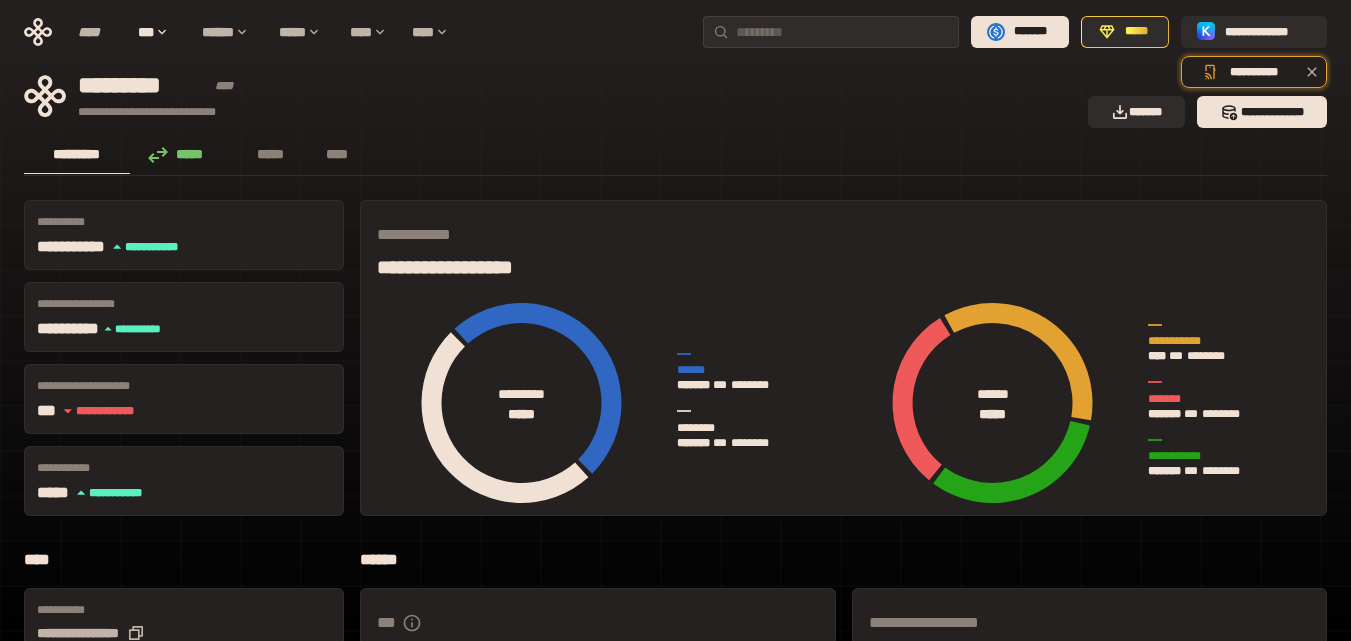 click at bounding box center [675, 672] 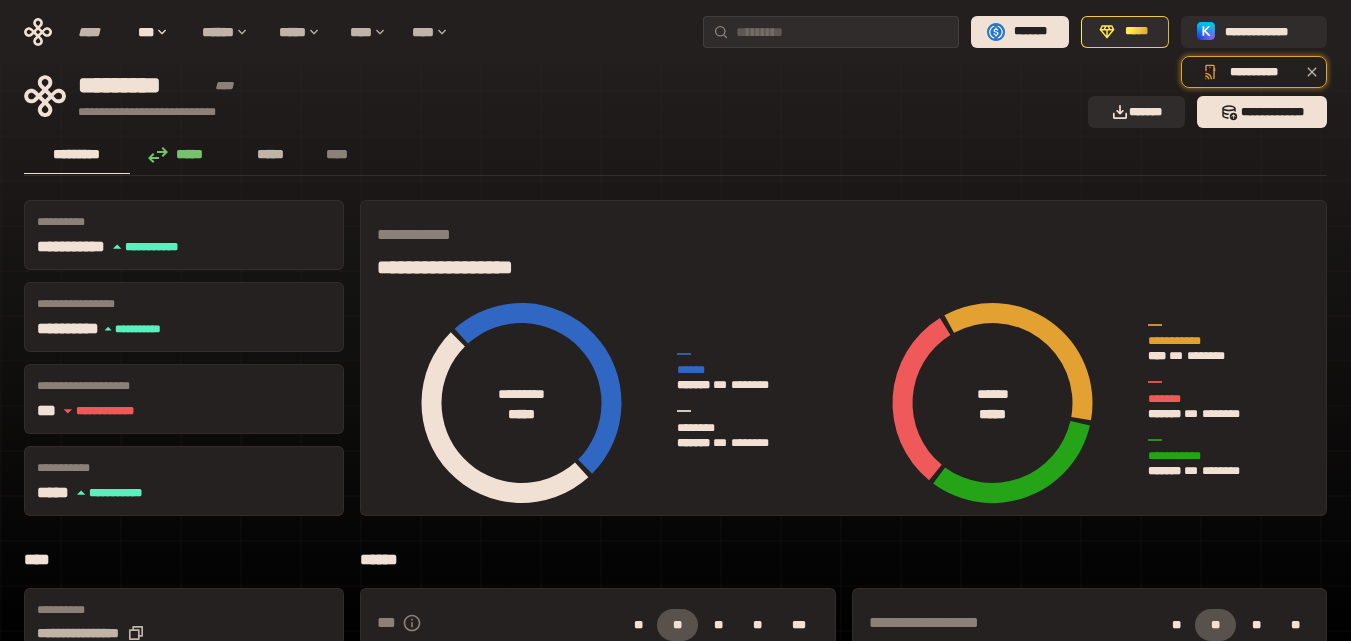 click on "*****" at bounding box center [271, 154] 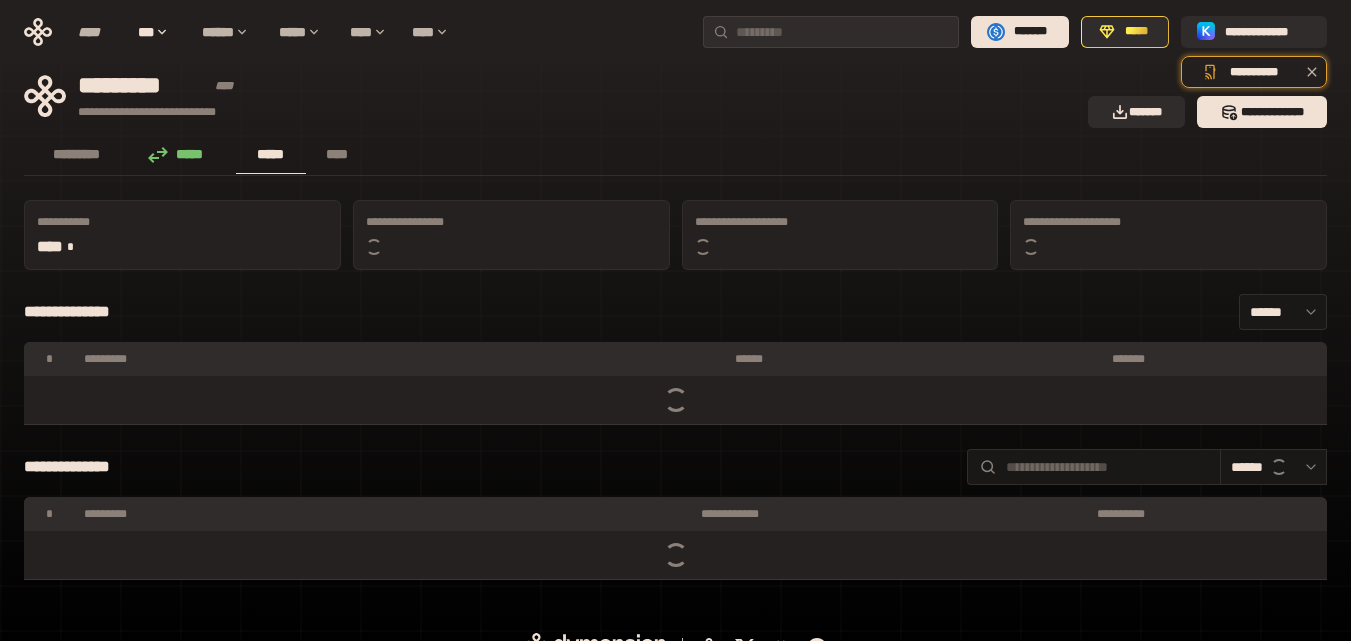click on "*****" at bounding box center [271, 154] 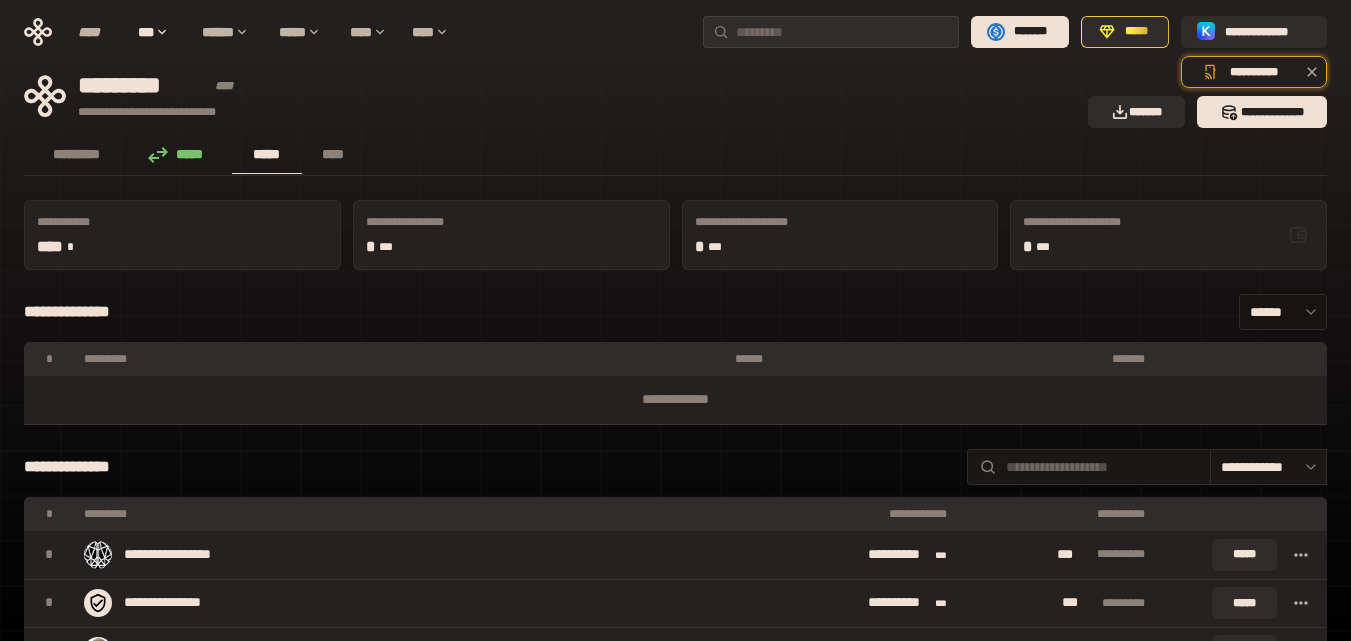 click on "******" at bounding box center [1283, 312] 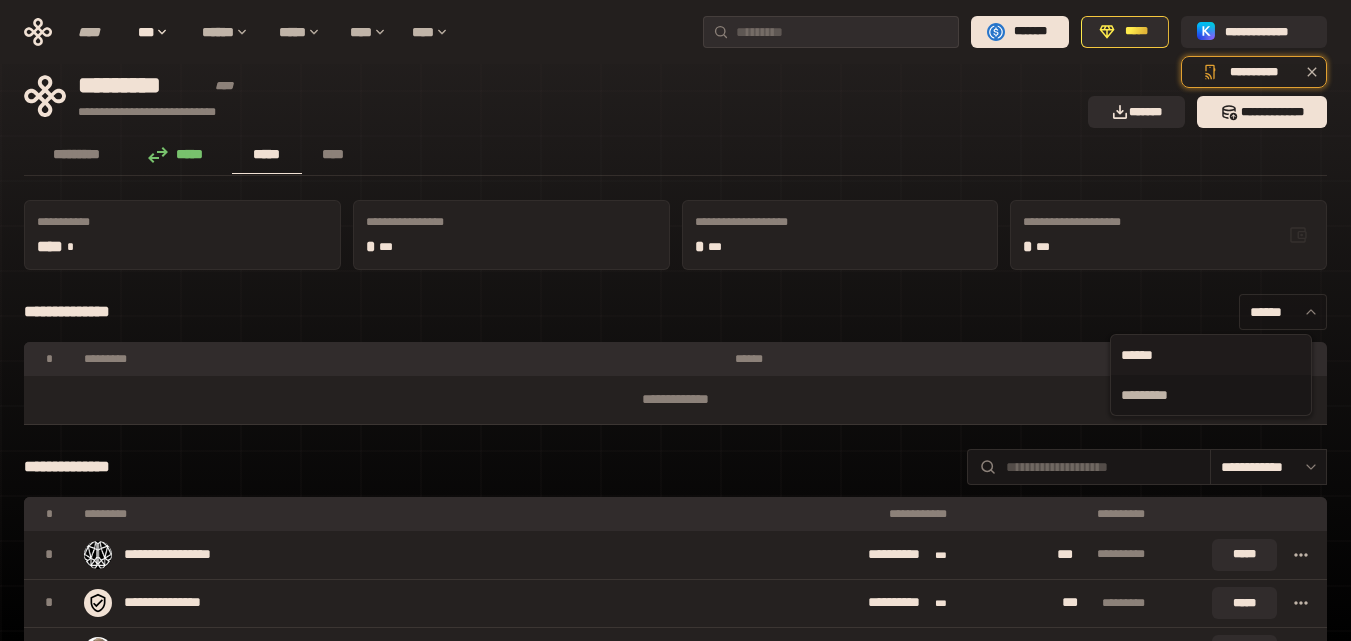 click on "******" at bounding box center [1283, 312] 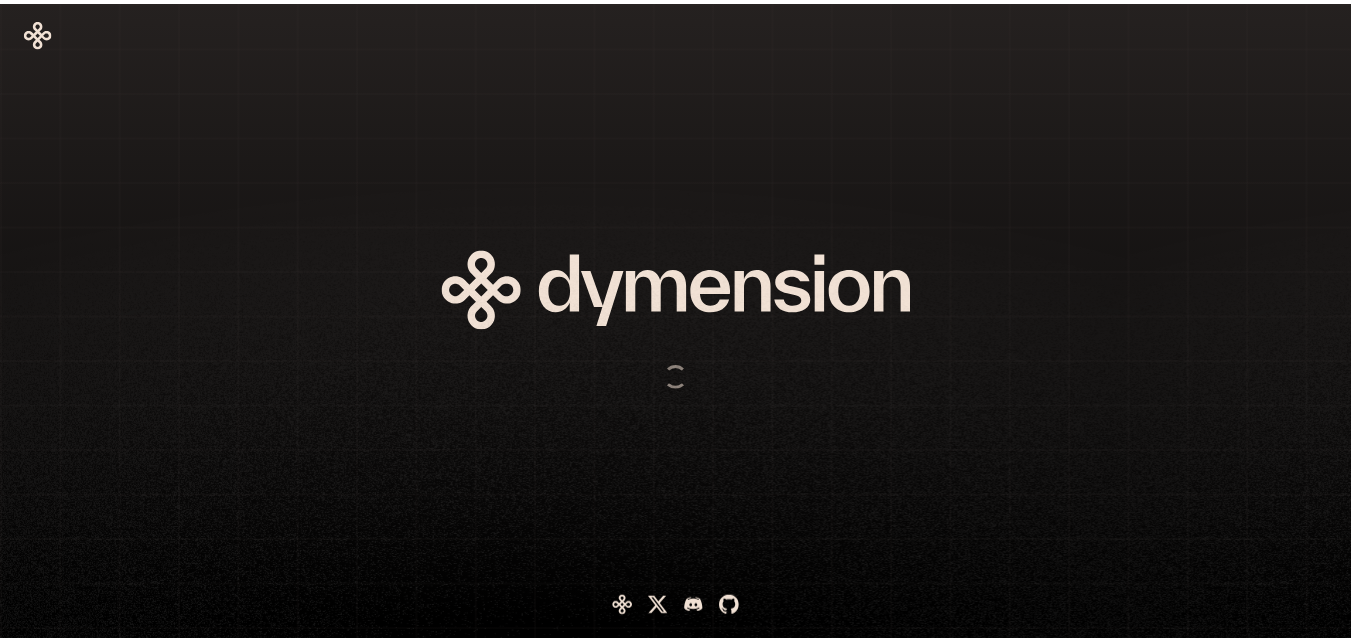 scroll, scrollTop: 0, scrollLeft: 0, axis: both 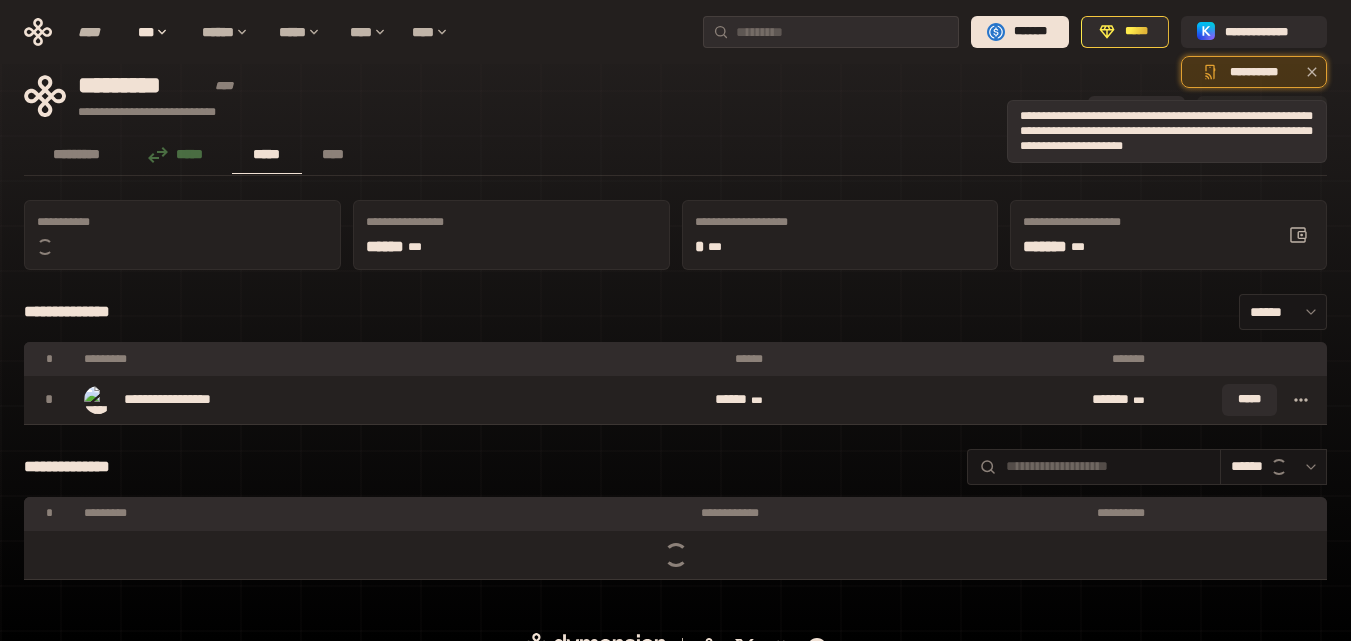 click on "**********" at bounding box center (1254, 72) 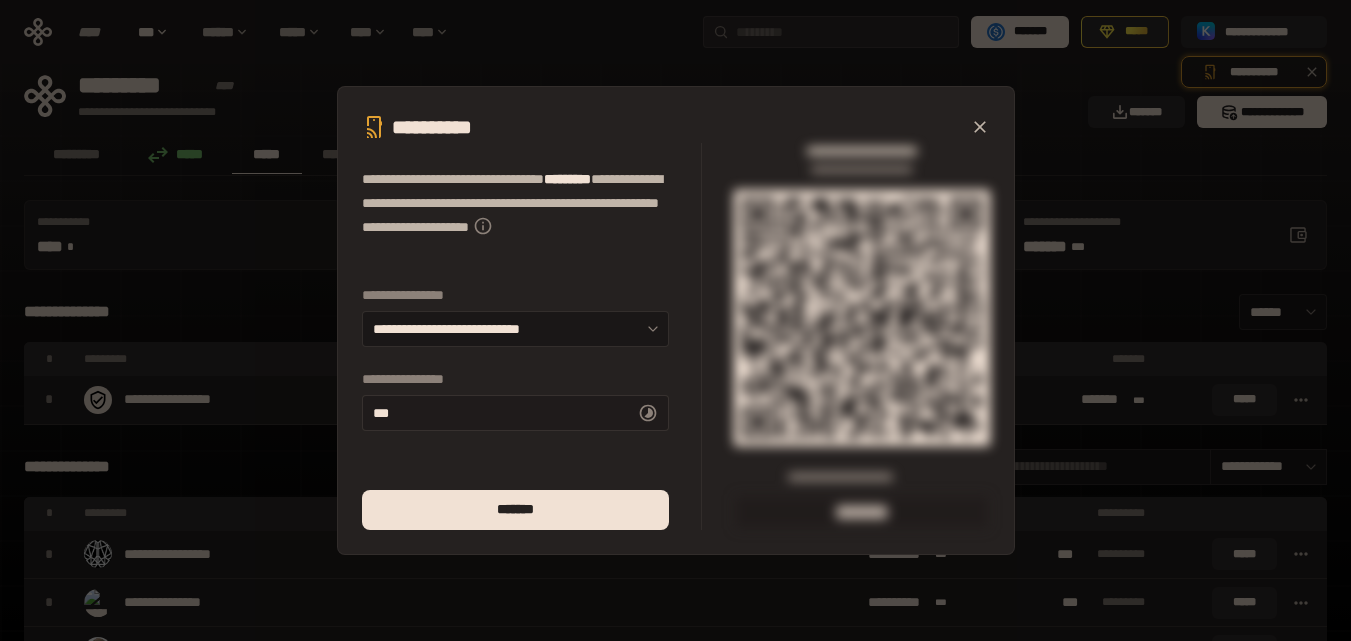 click on "** *" at bounding box center [515, 413] 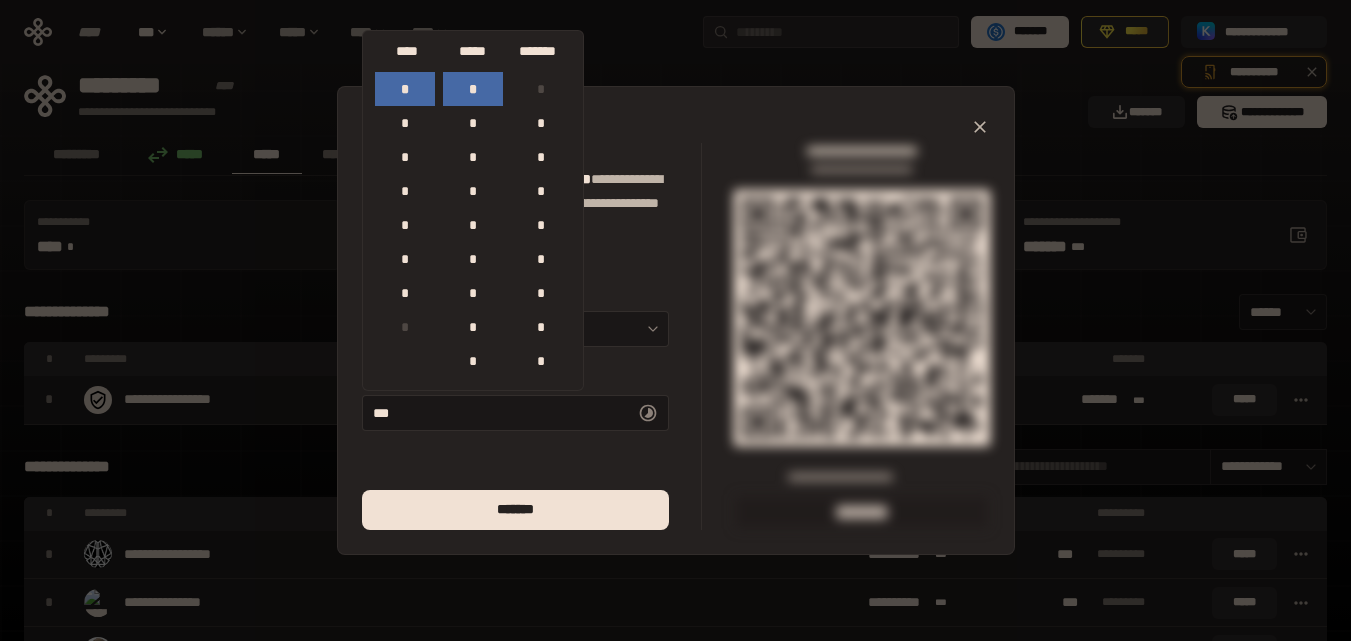 click 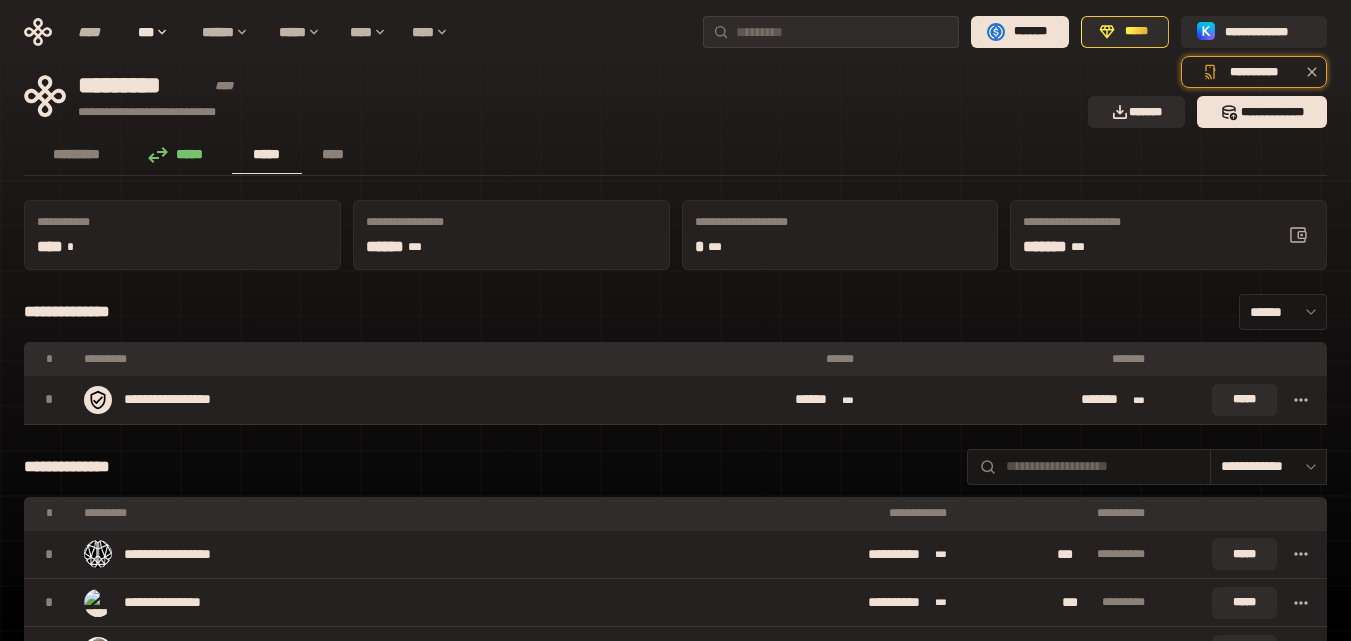 click on "**********" at bounding box center (675, 3213) 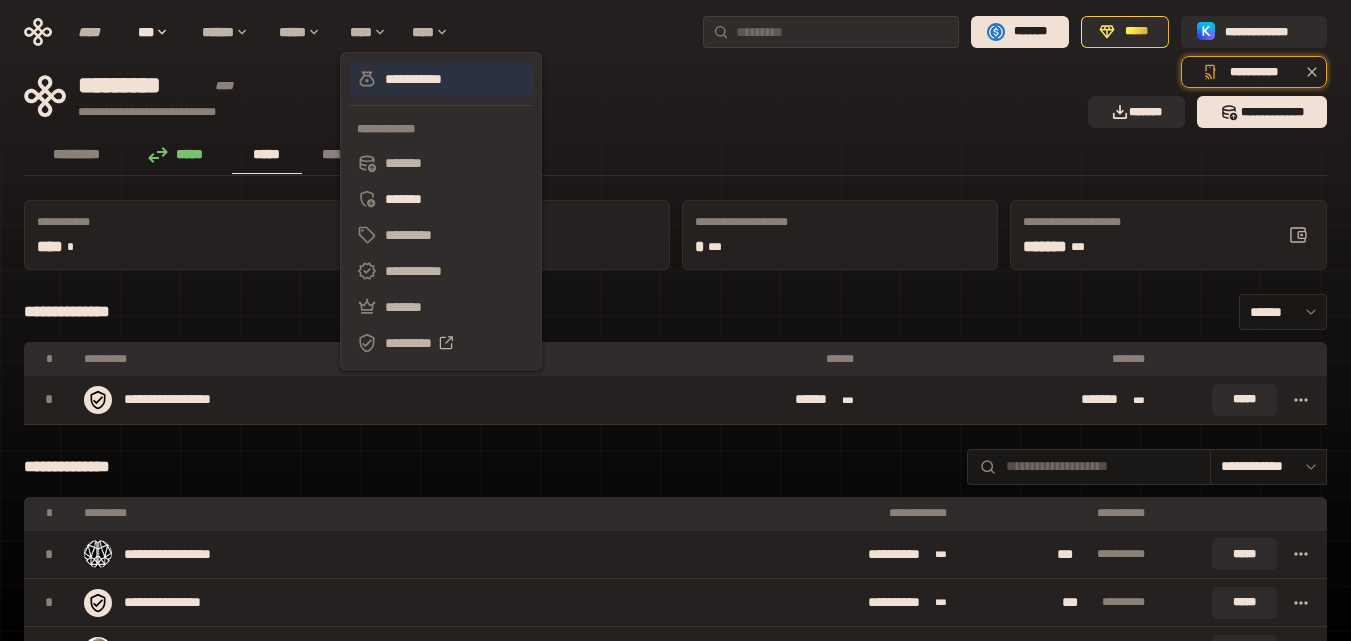 click on "**********" at bounding box center (441, 79) 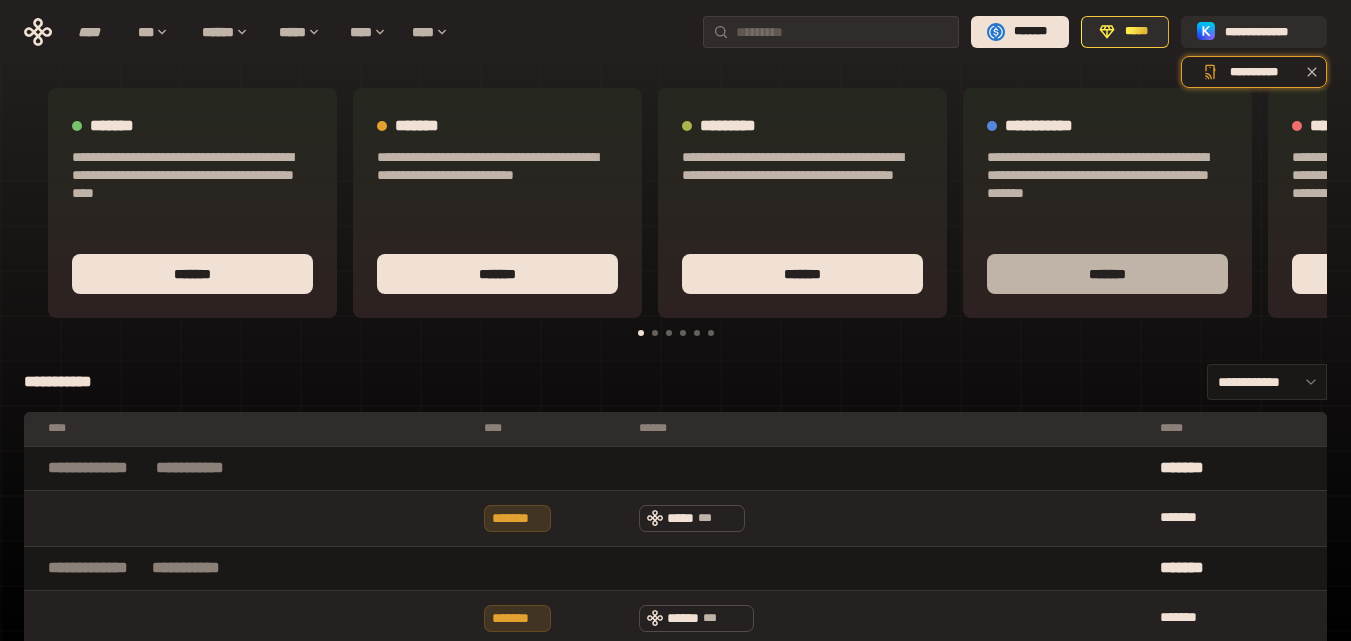 click on "*******" at bounding box center [1107, 274] 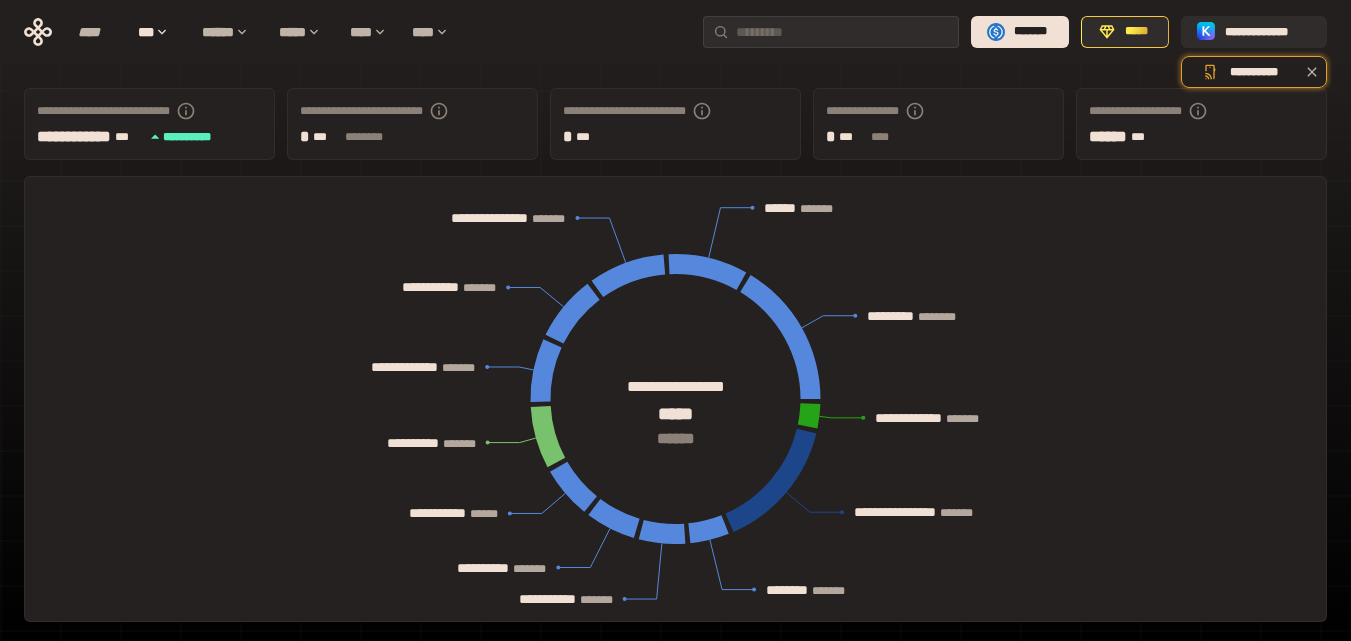 scroll, scrollTop: 631, scrollLeft: 0, axis: vertical 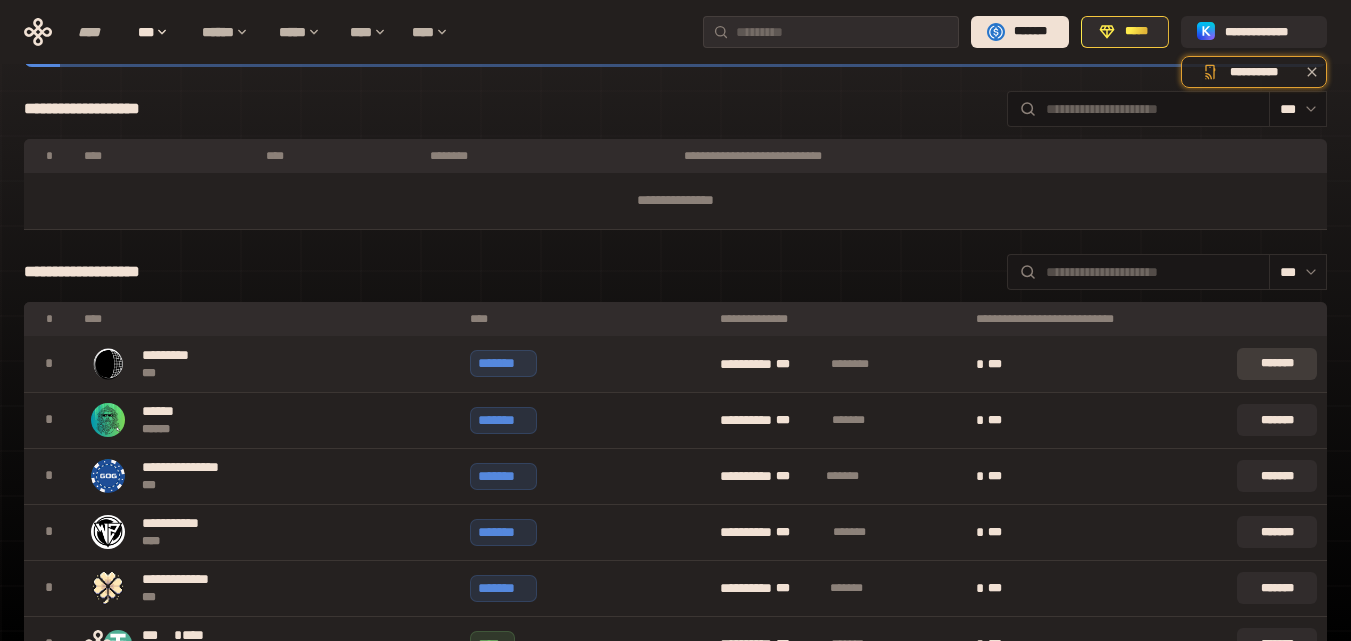 click on "*******" at bounding box center [1277, 364] 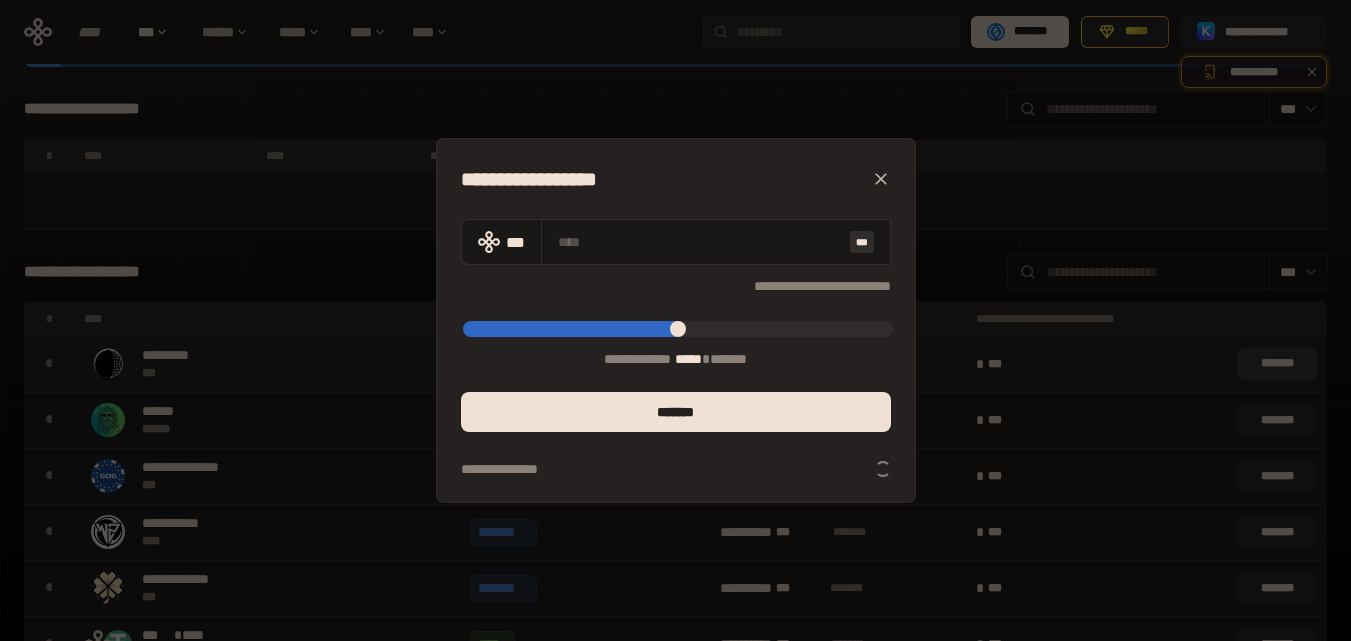 type on "**********" 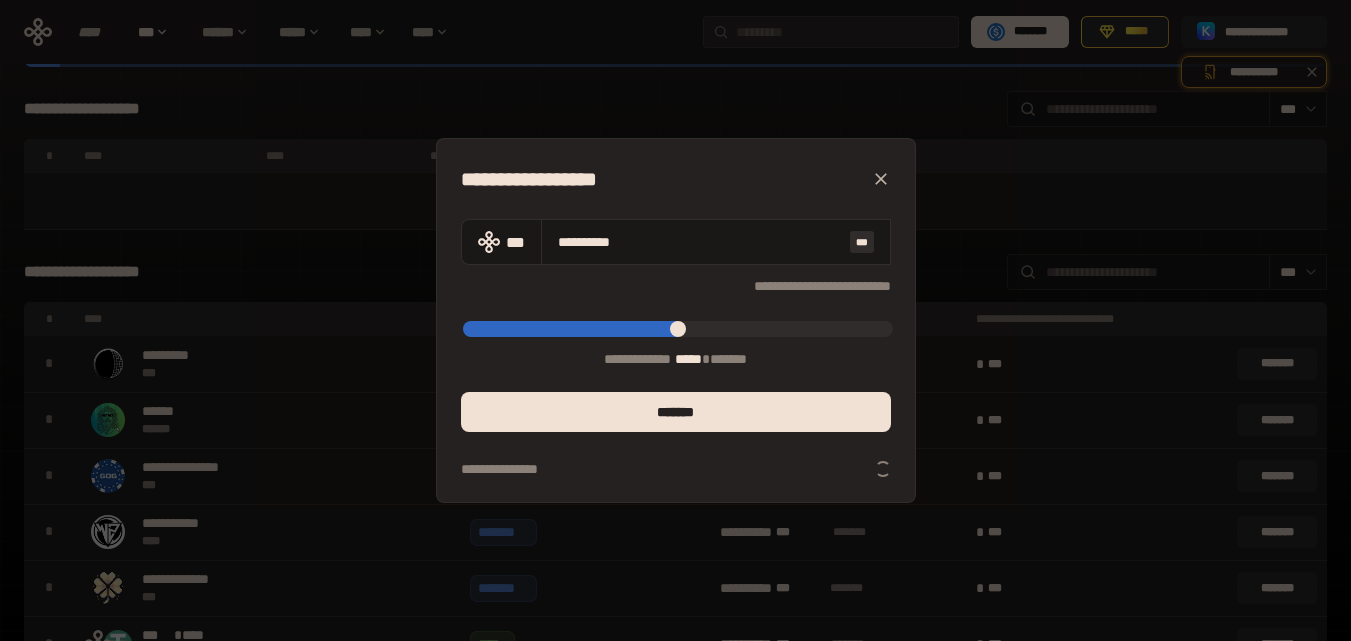 click on "**********" at bounding box center [675, 320] 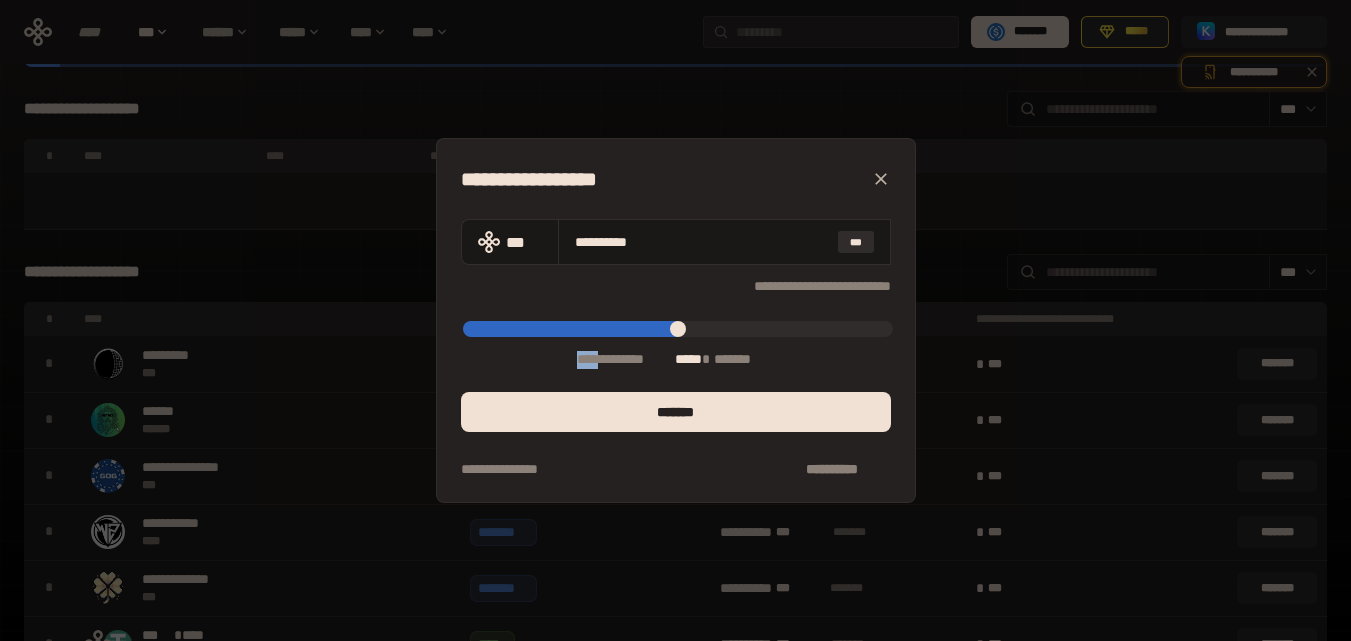 drag, startPoint x: 469, startPoint y: 338, endPoint x: 608, endPoint y: 345, distance: 139.17615 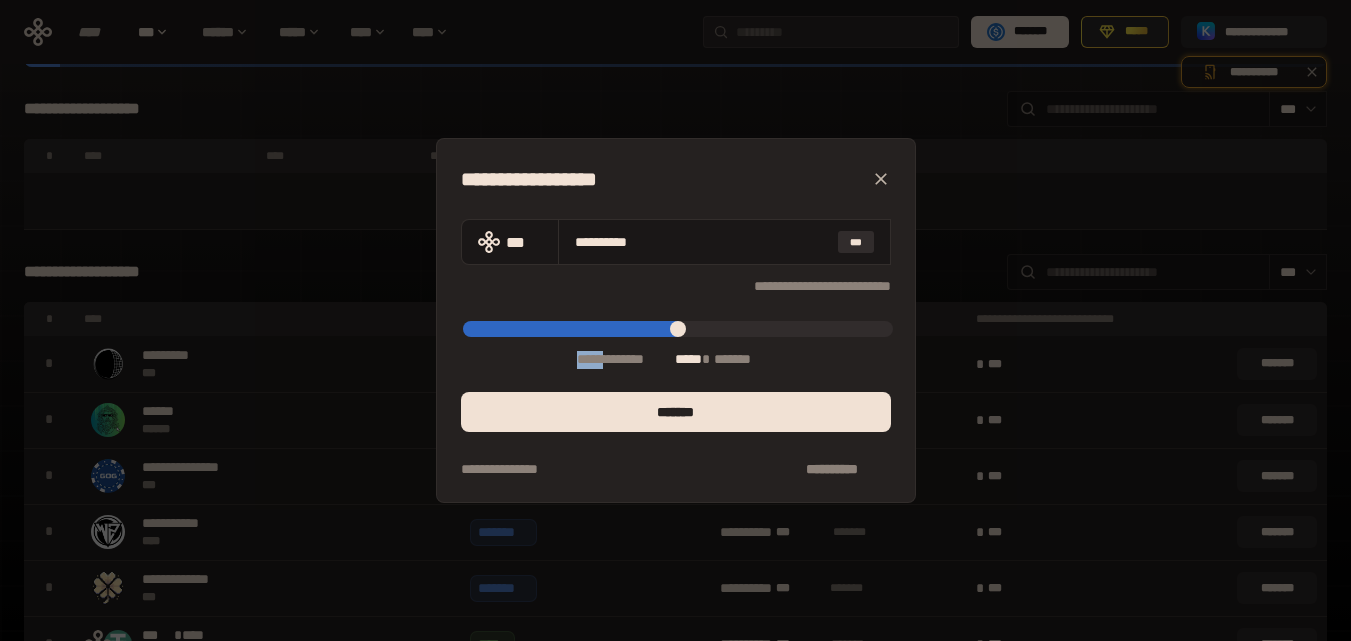type on "*****" 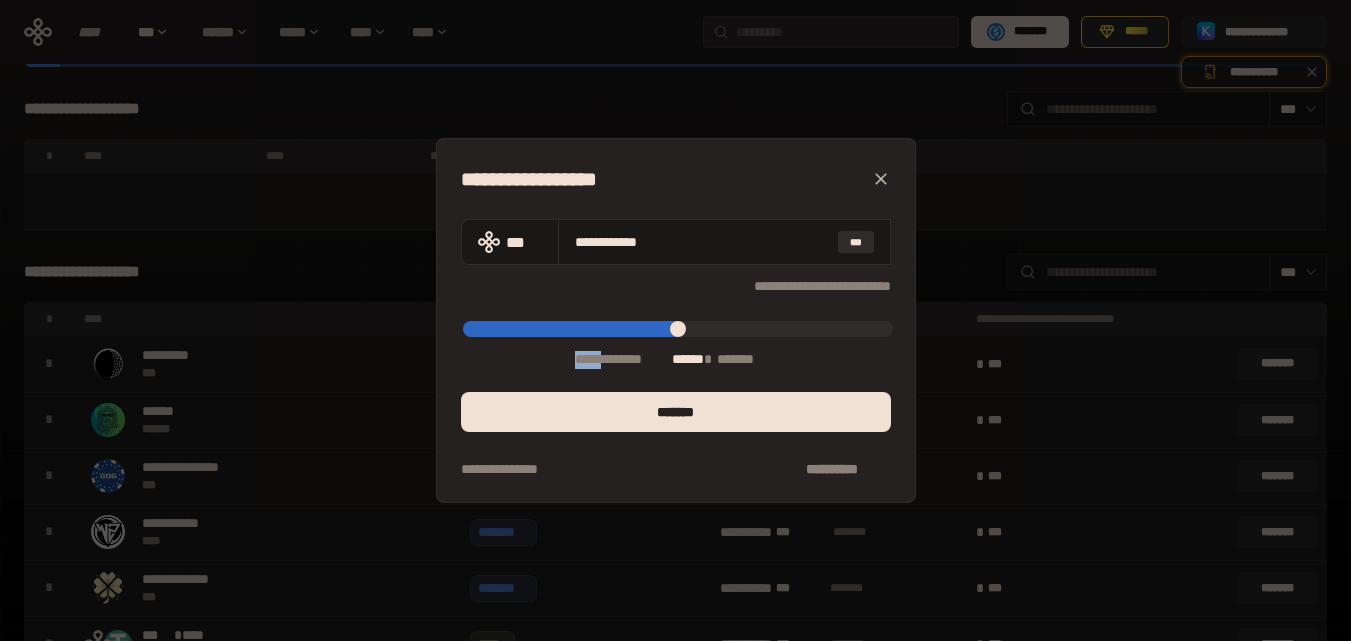 click at bounding box center (678, 329) 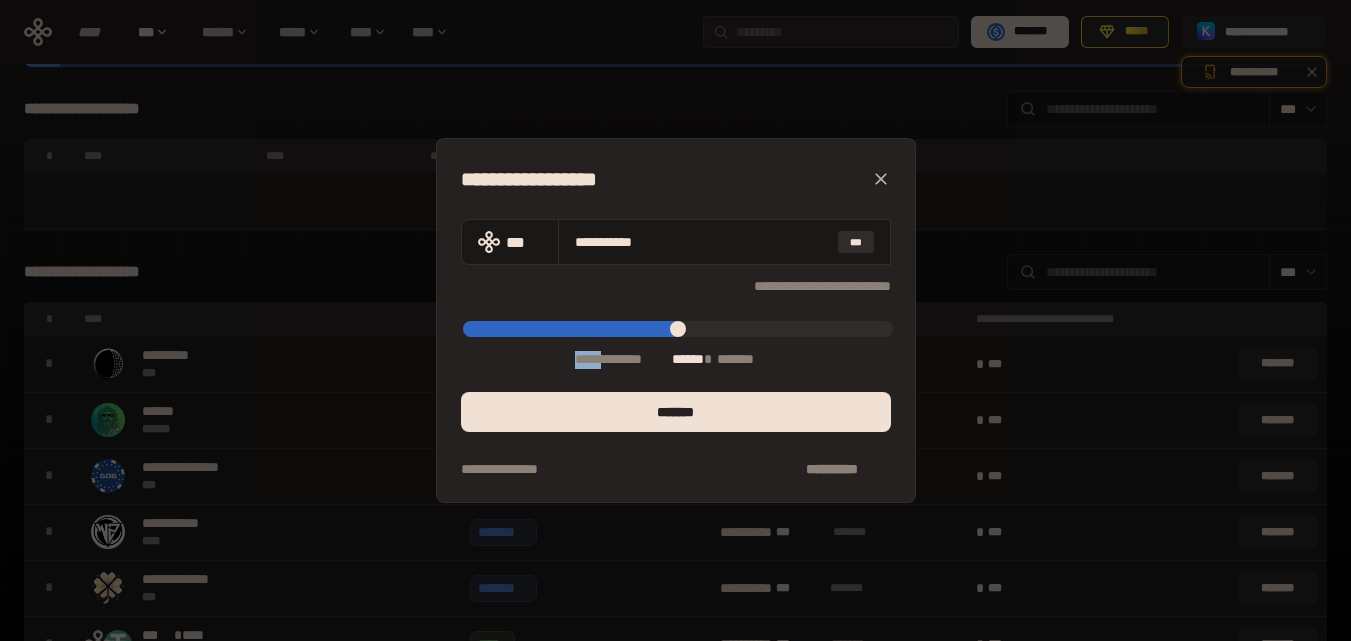 type on "*****" 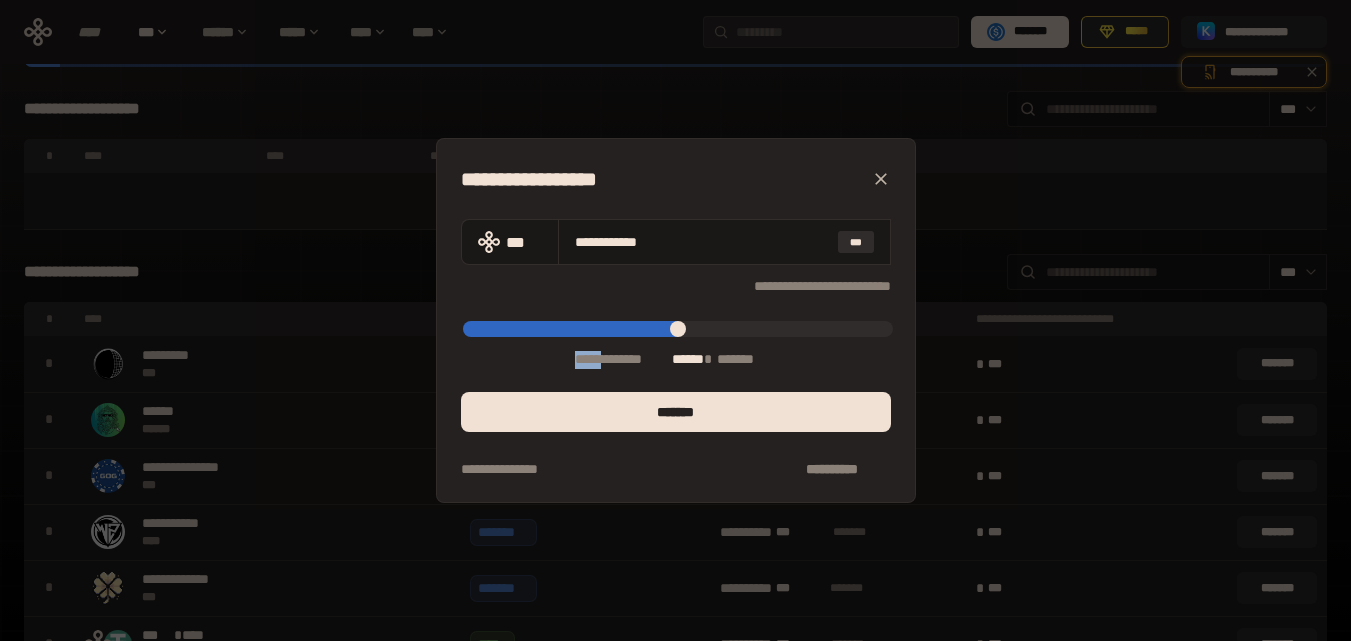 type on "*****" 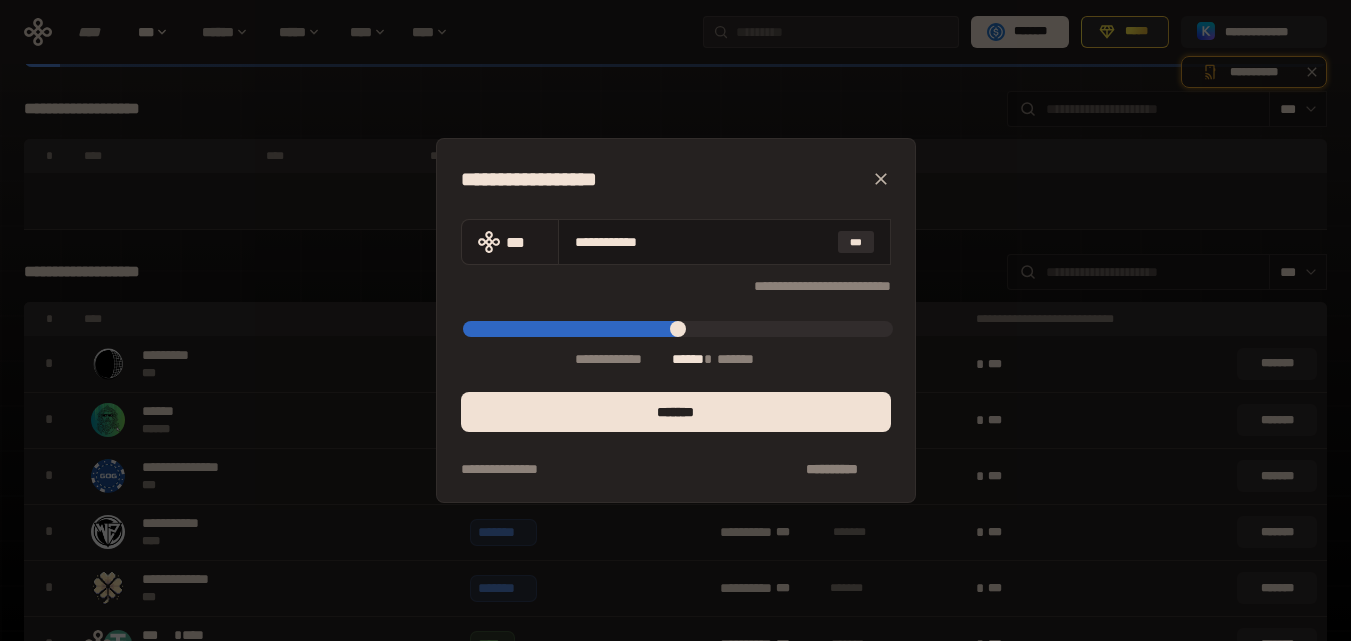 drag, startPoint x: 691, startPoint y: 235, endPoint x: 526, endPoint y: 231, distance: 165.04848 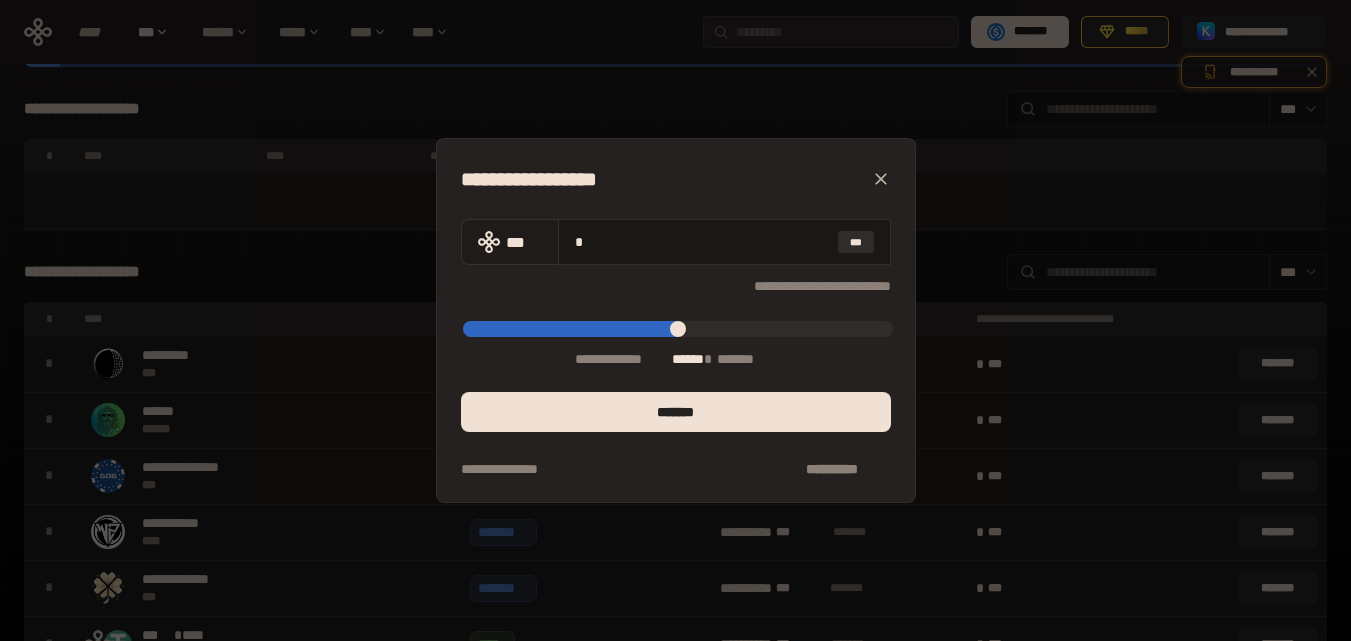 type on "*" 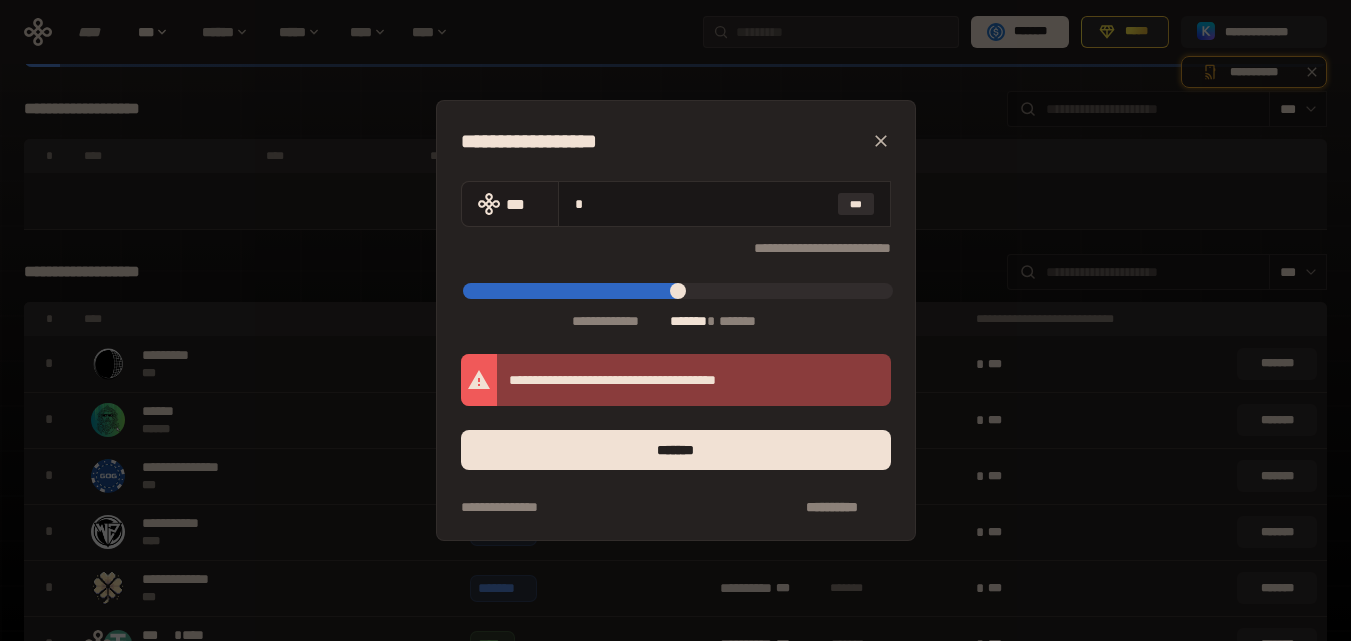 type on "**" 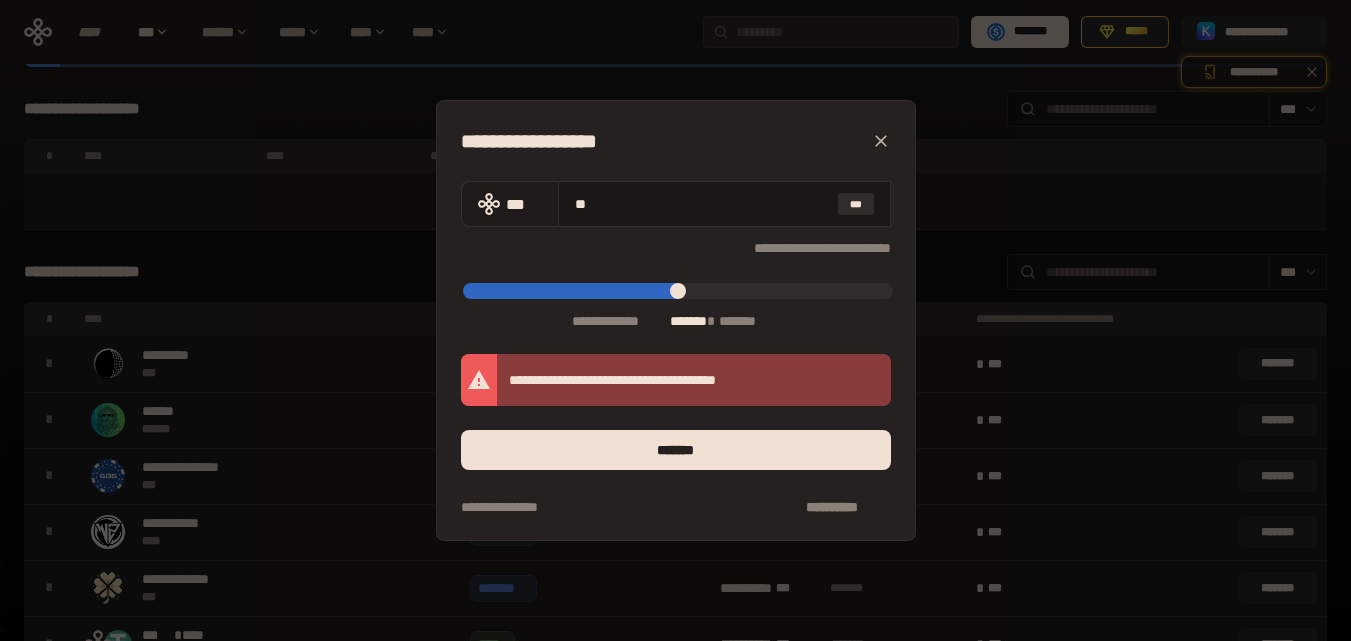 type on "*" 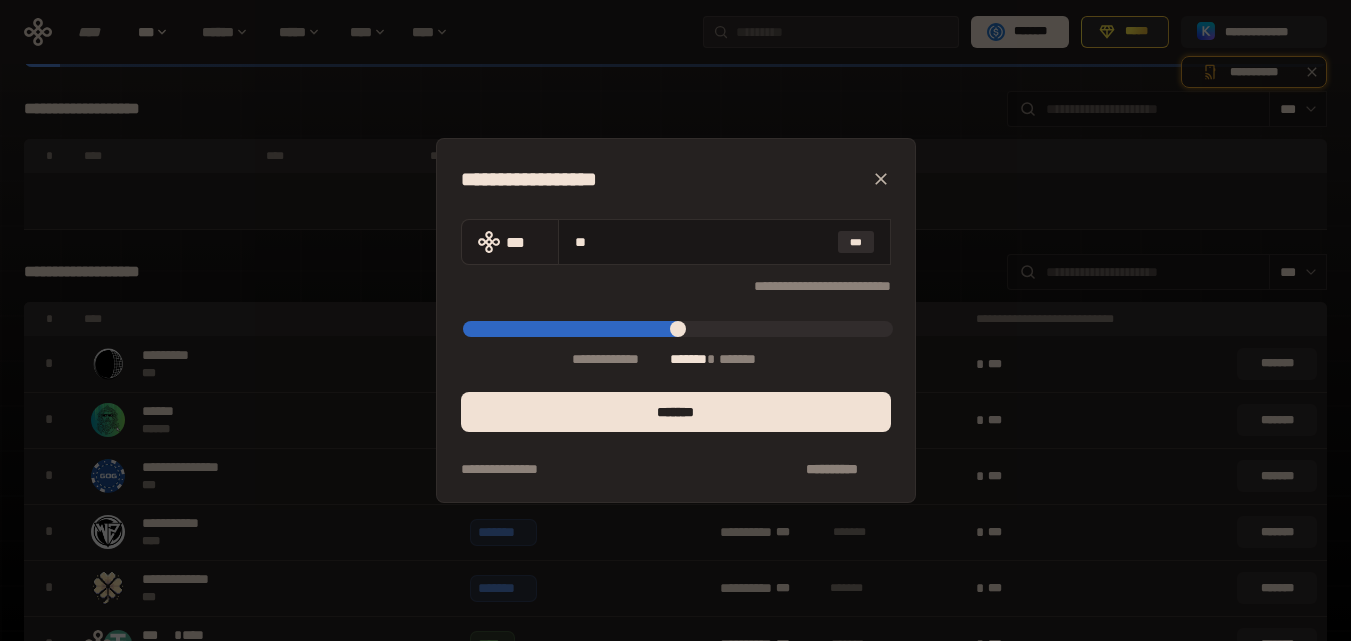 type on "***" 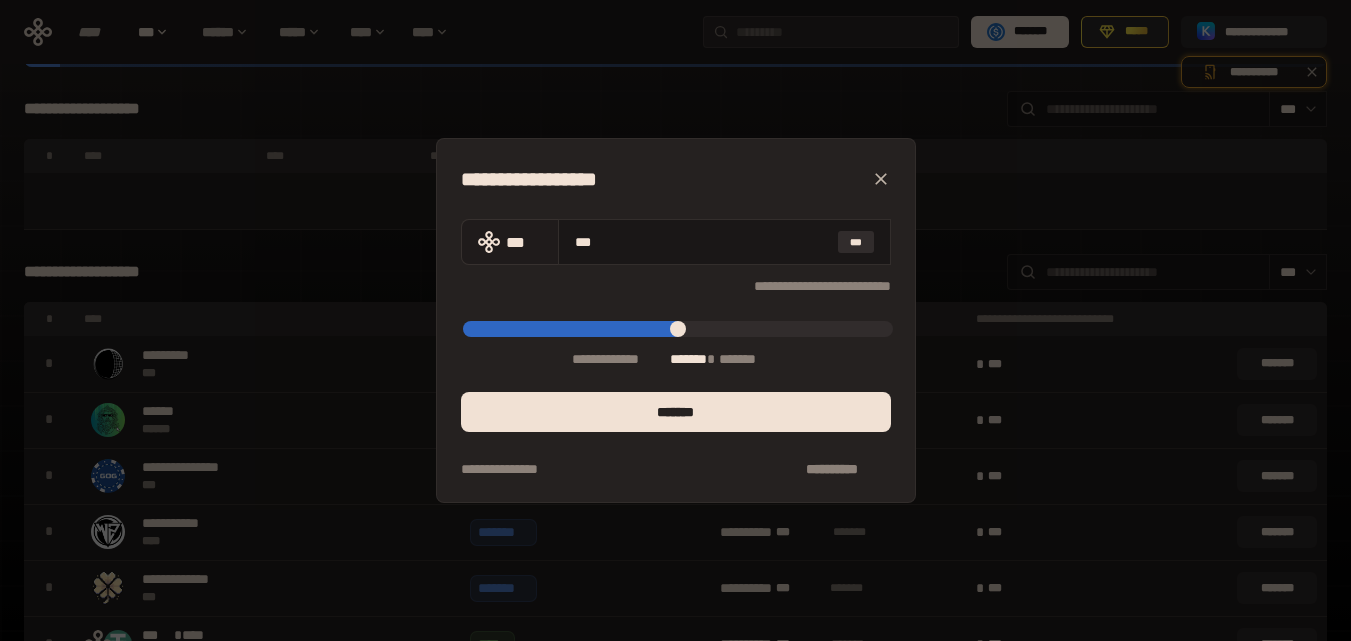 type on "*****" 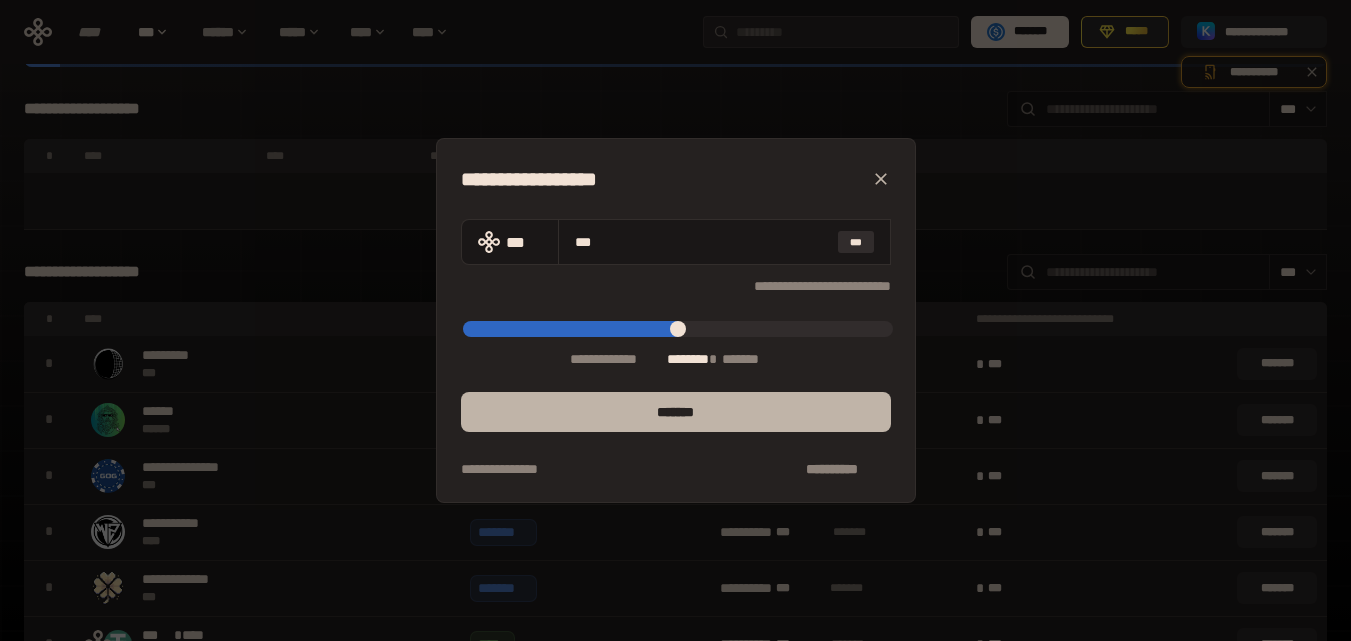 type on "***" 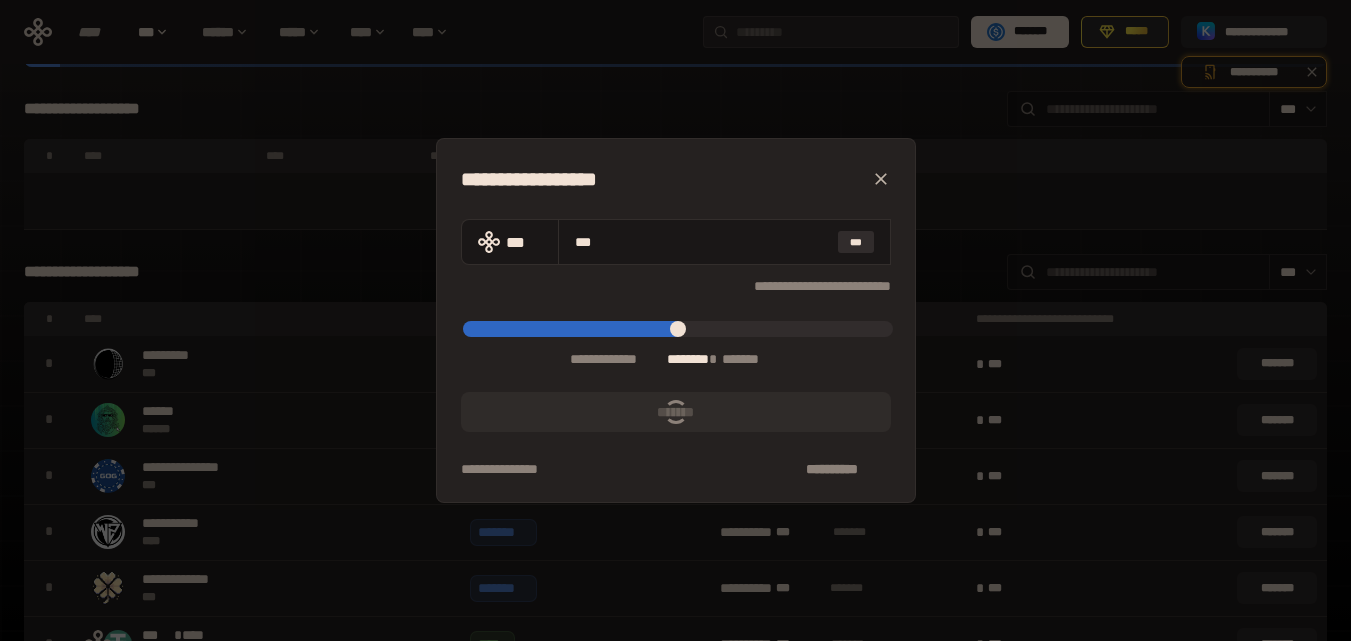 type on "*****" 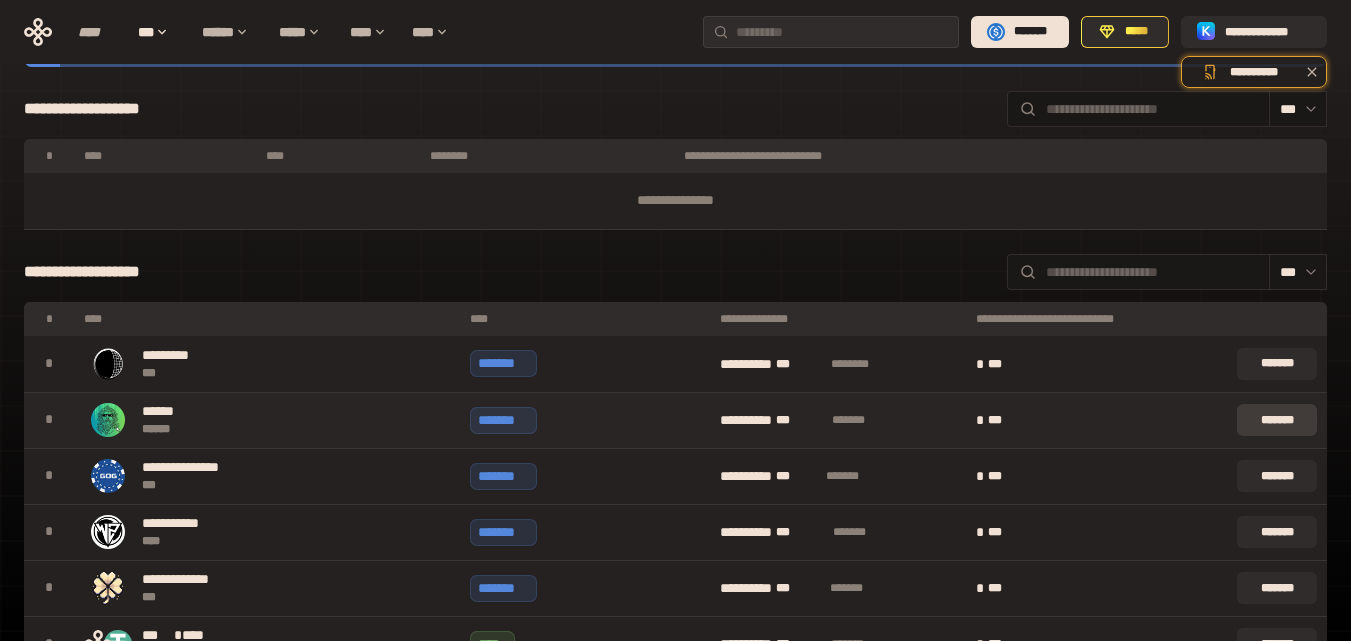 click on "*******" at bounding box center (1277, 420) 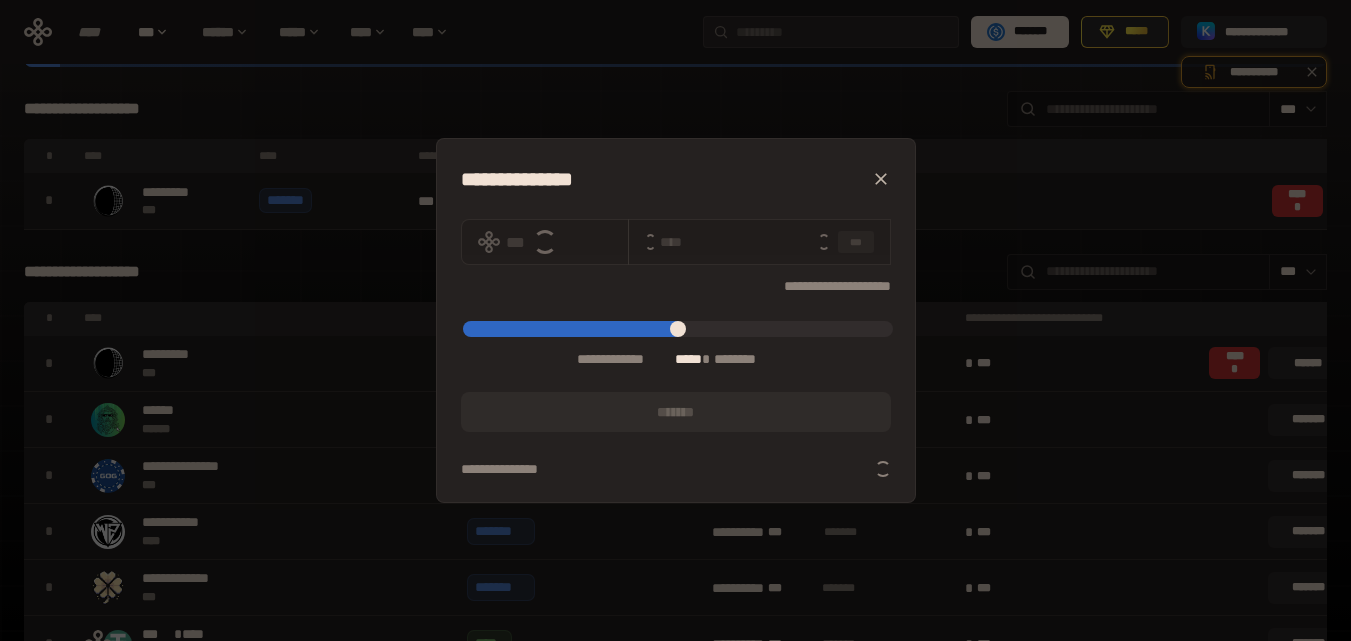 type on "*" 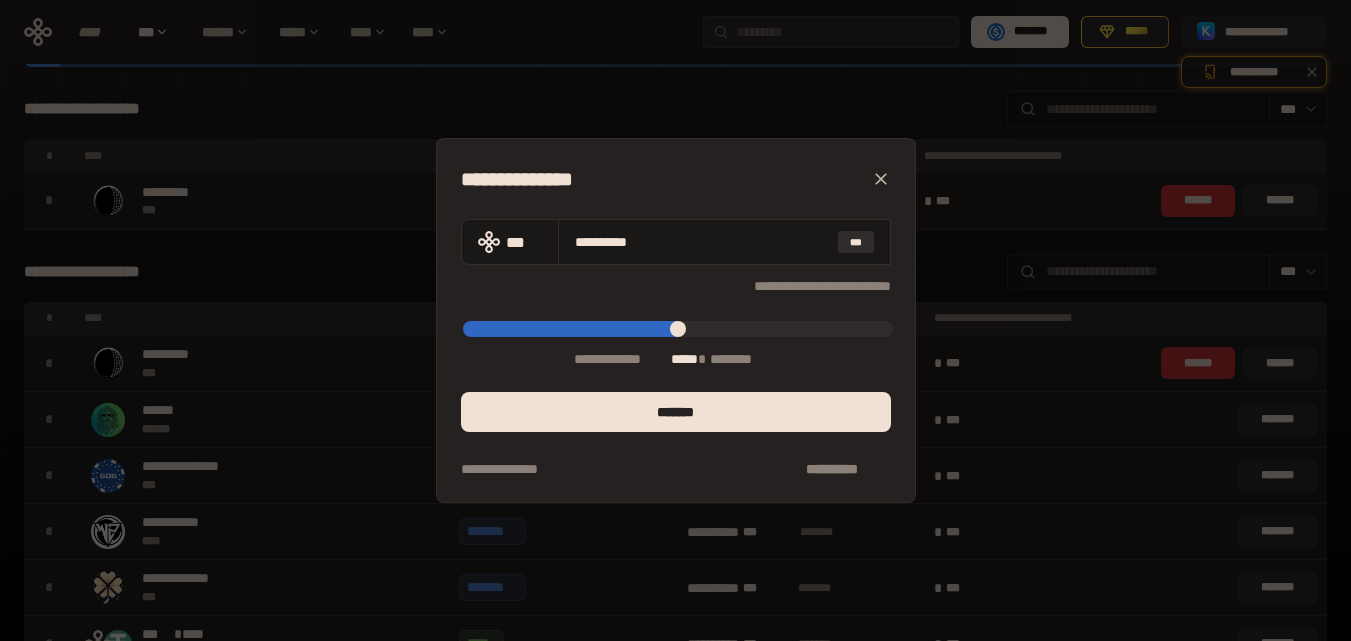 type on "****" 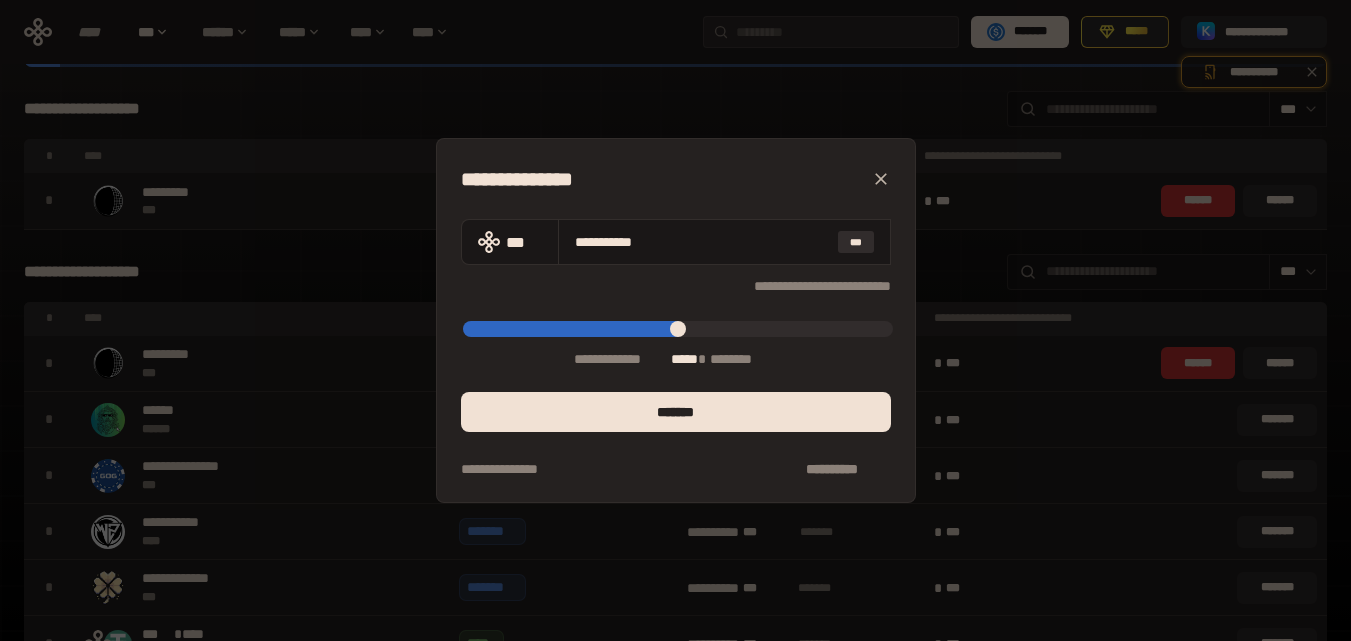 type on "****" 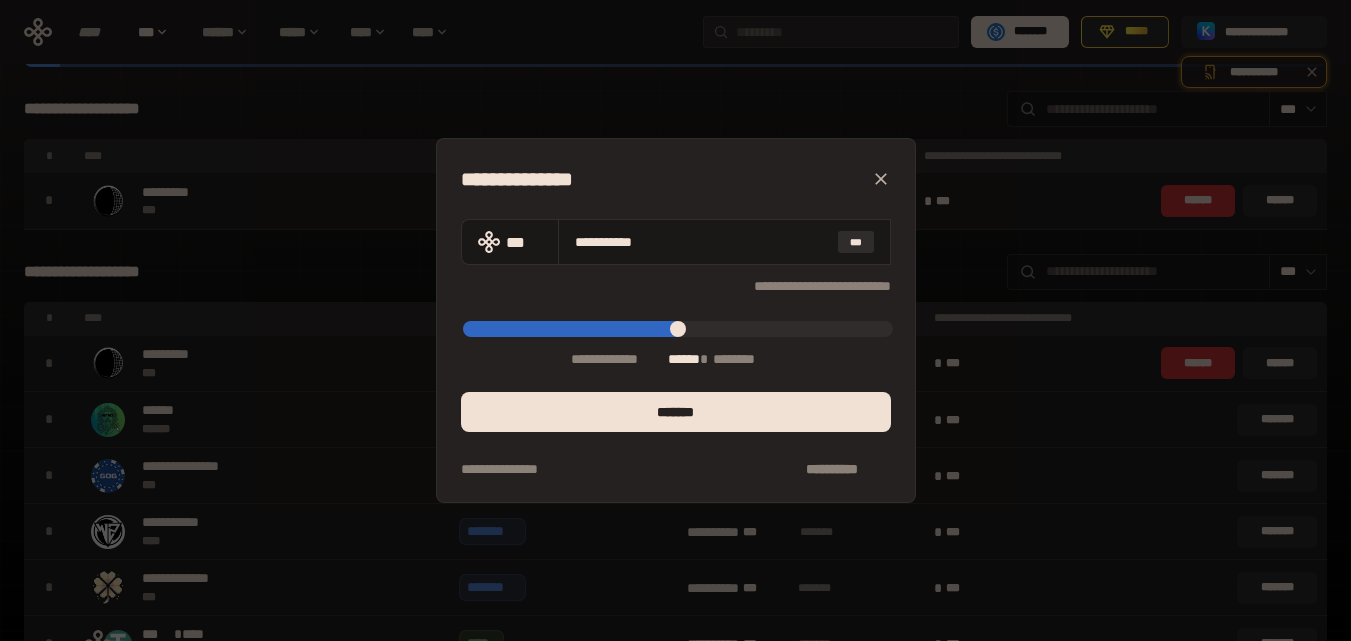 type on "*****" 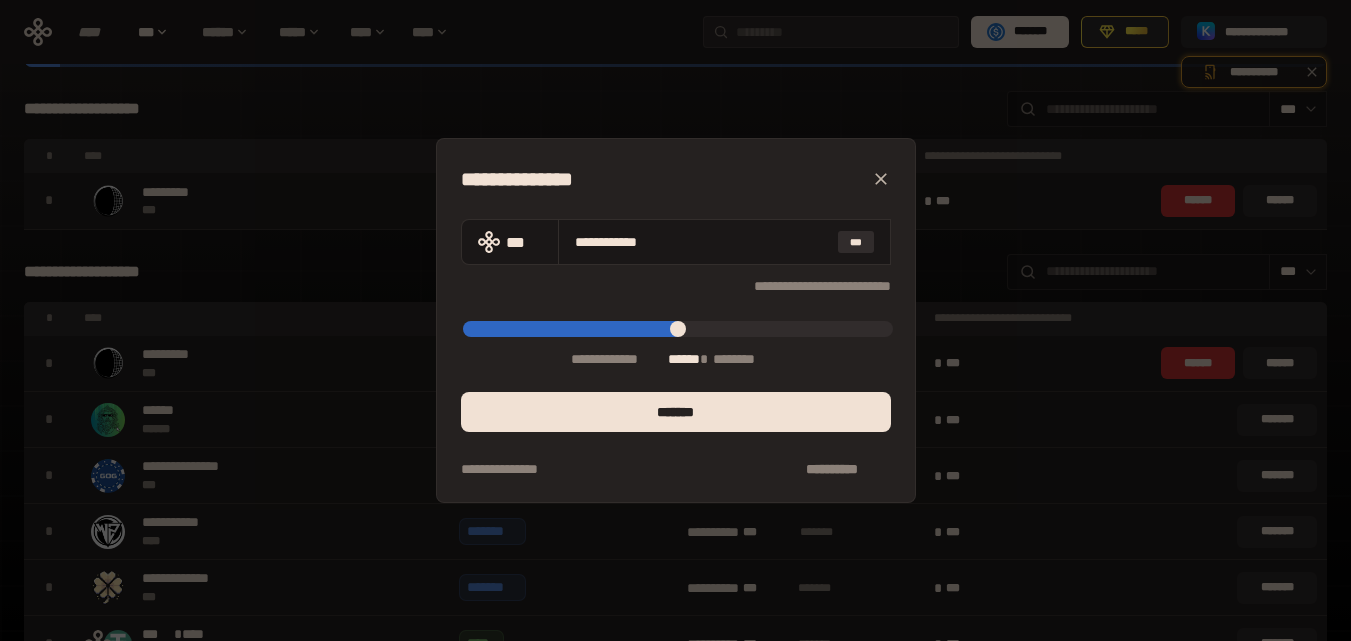 type on "*****" 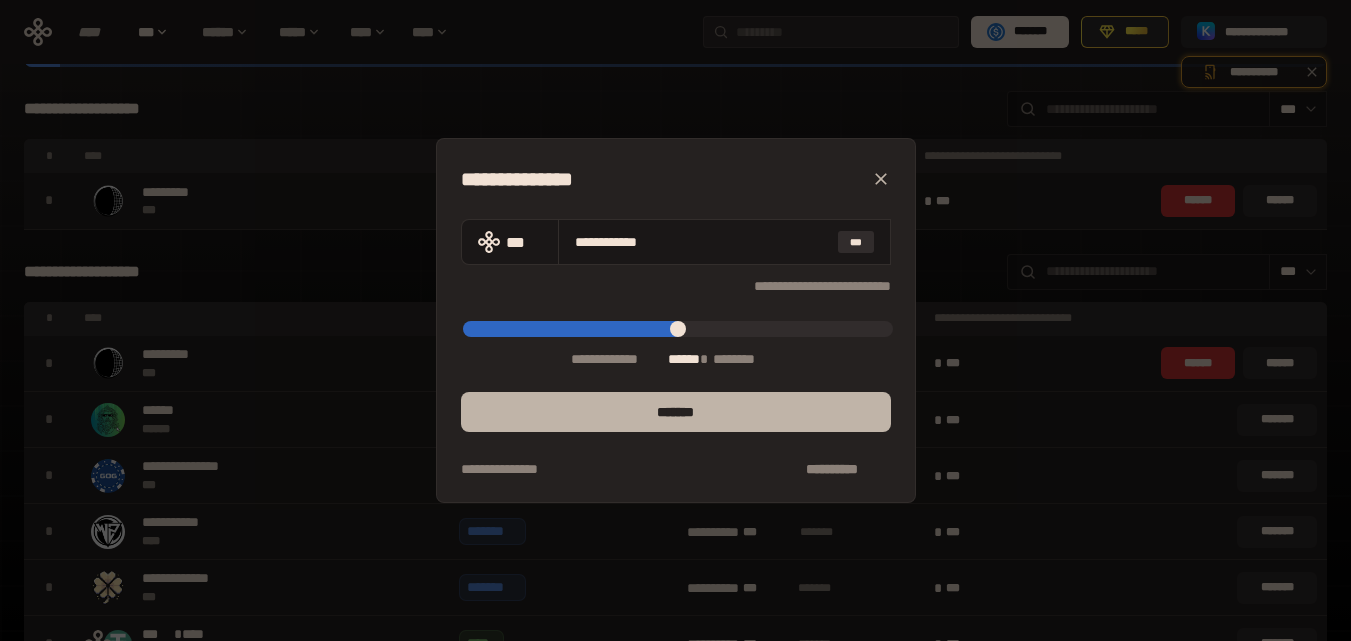 click on "*******" at bounding box center [676, 412] 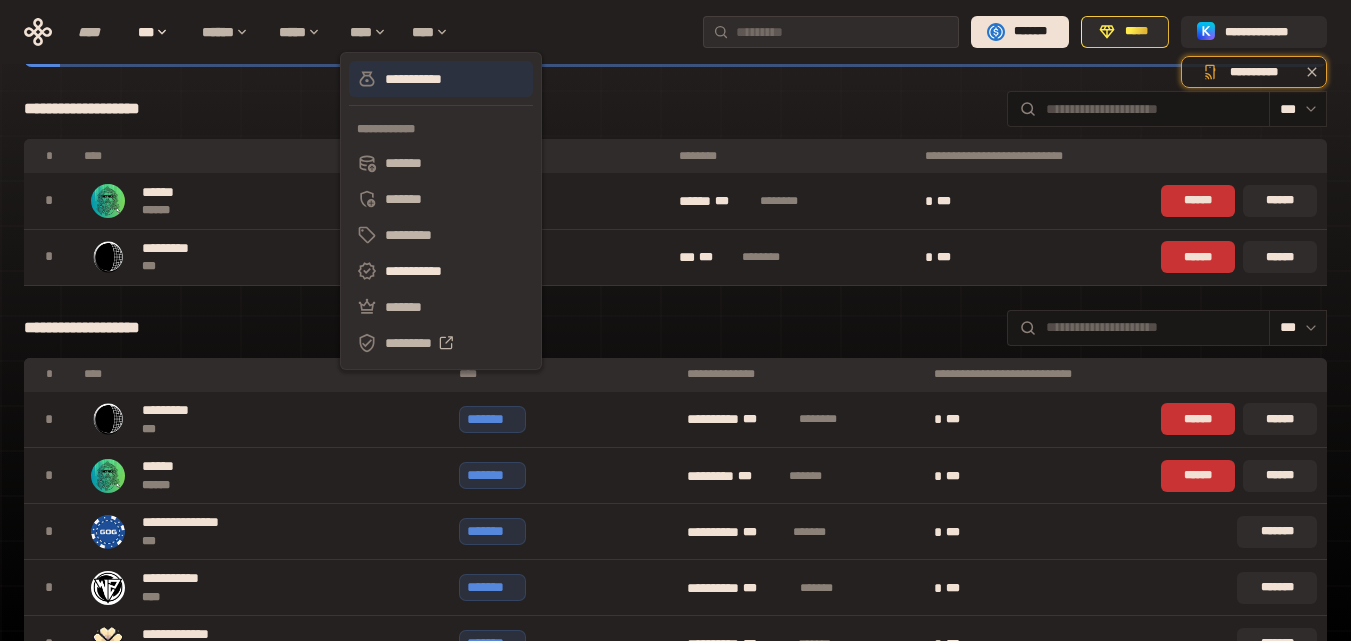 click on "**********" at bounding box center [441, 79] 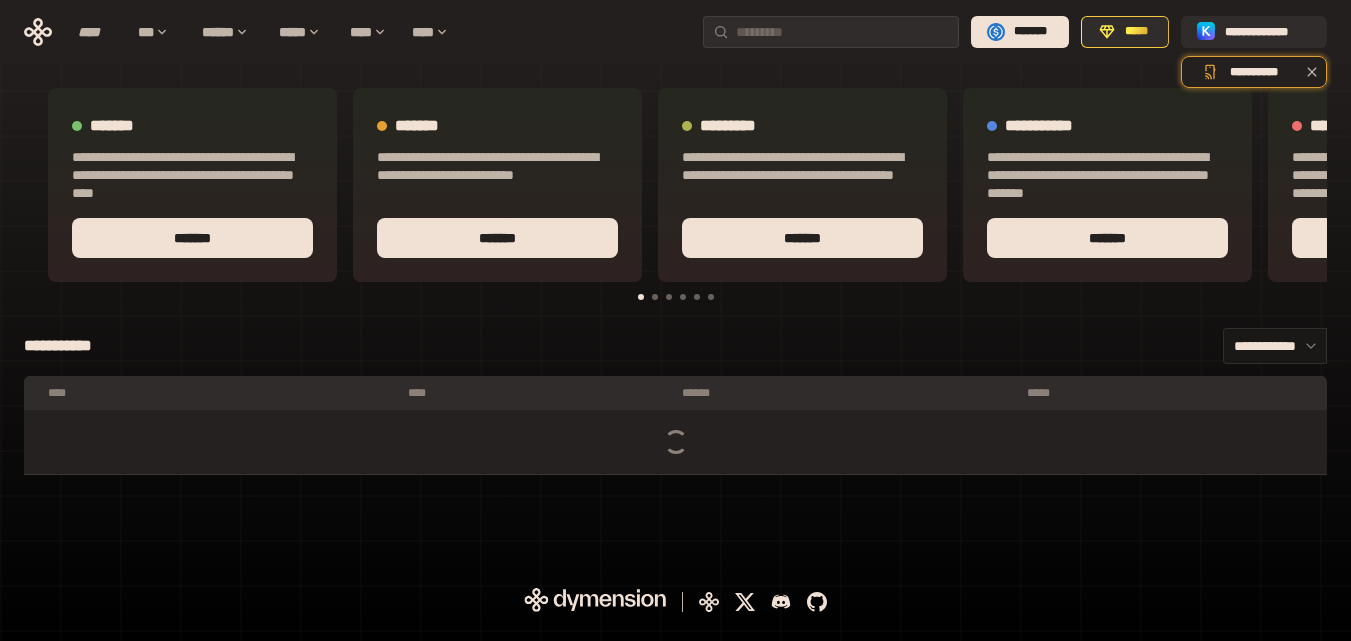 scroll, scrollTop: 0, scrollLeft: 0, axis: both 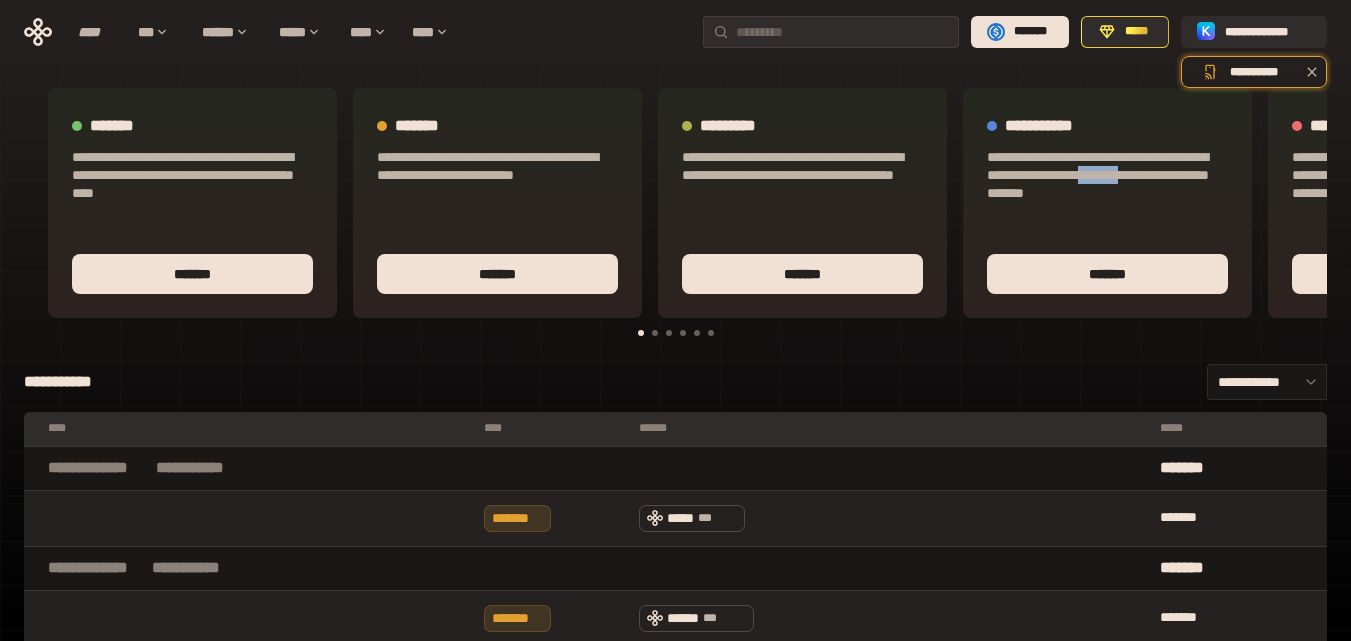 drag, startPoint x: 1204, startPoint y: 182, endPoint x: 1033, endPoint y: 199, distance: 171.84296 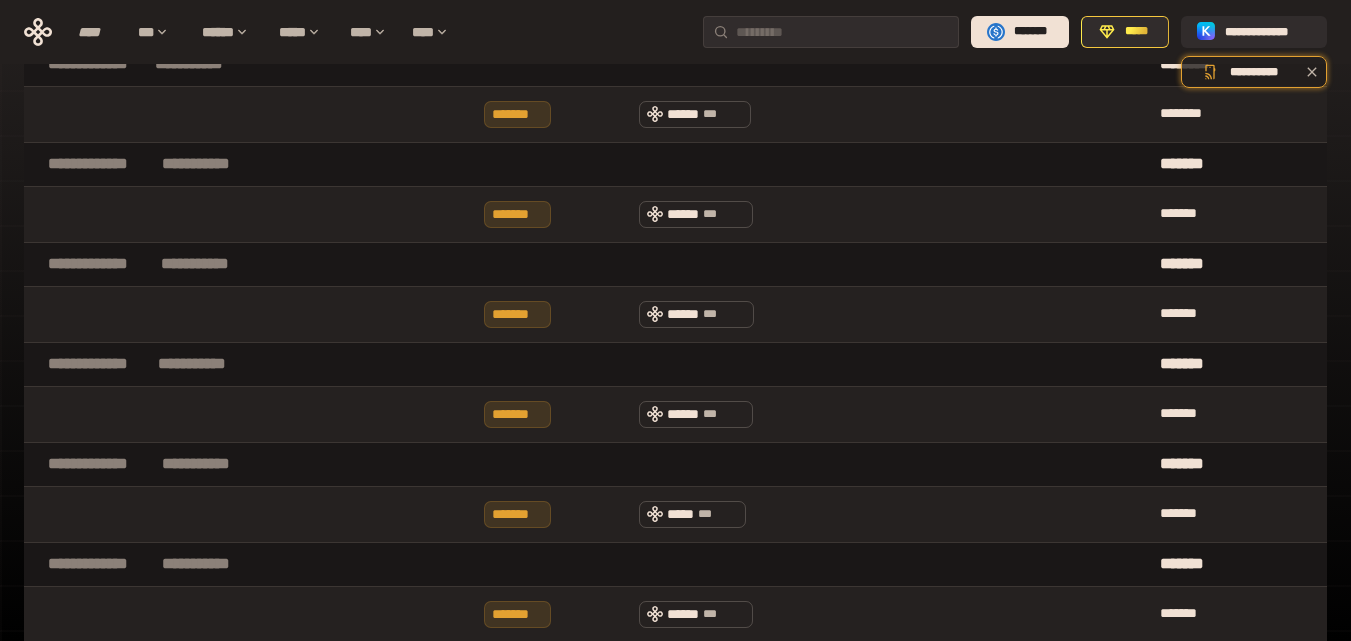 scroll, scrollTop: 0, scrollLeft: 0, axis: both 